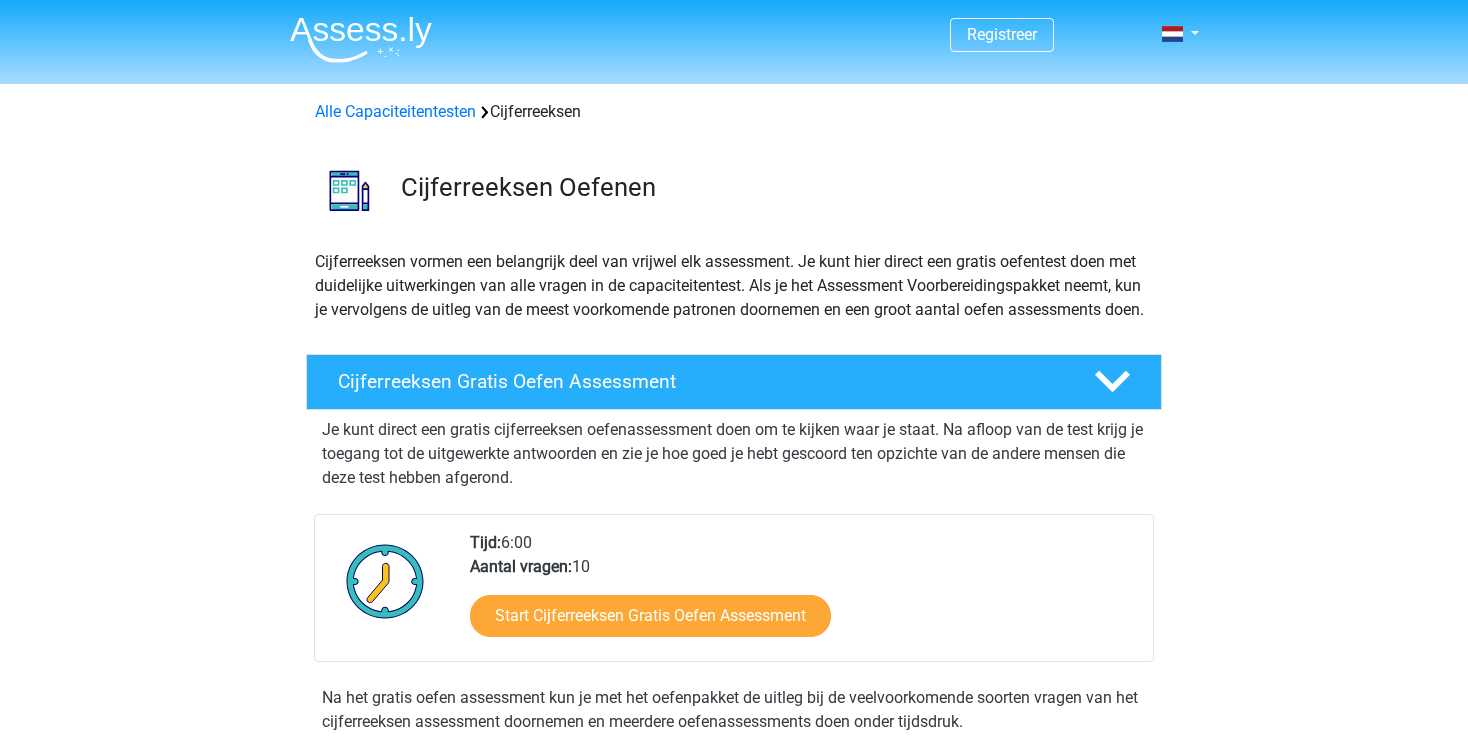 scroll, scrollTop: 0, scrollLeft: 0, axis: both 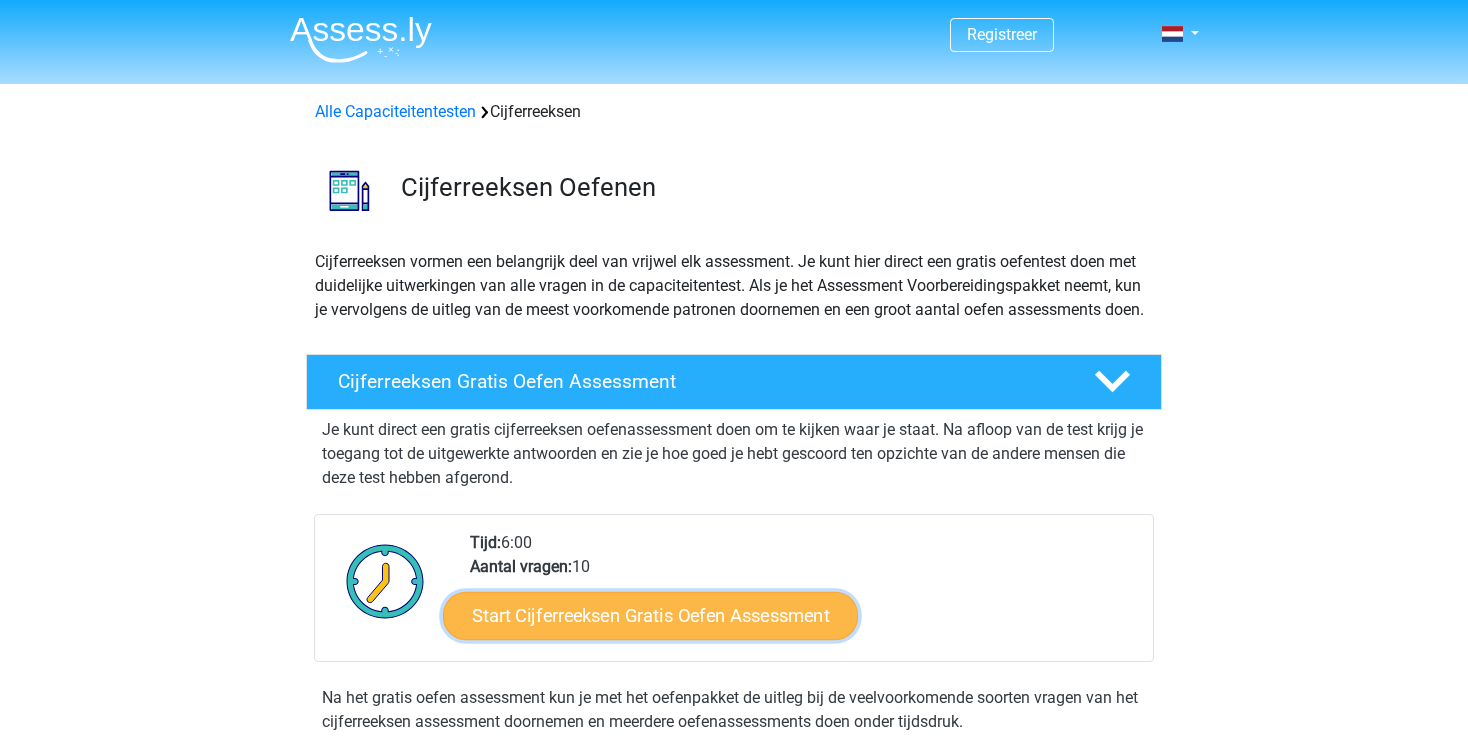click on "Start Cijferreeksen
Gratis Oefen Assessment" at bounding box center (650, 615) 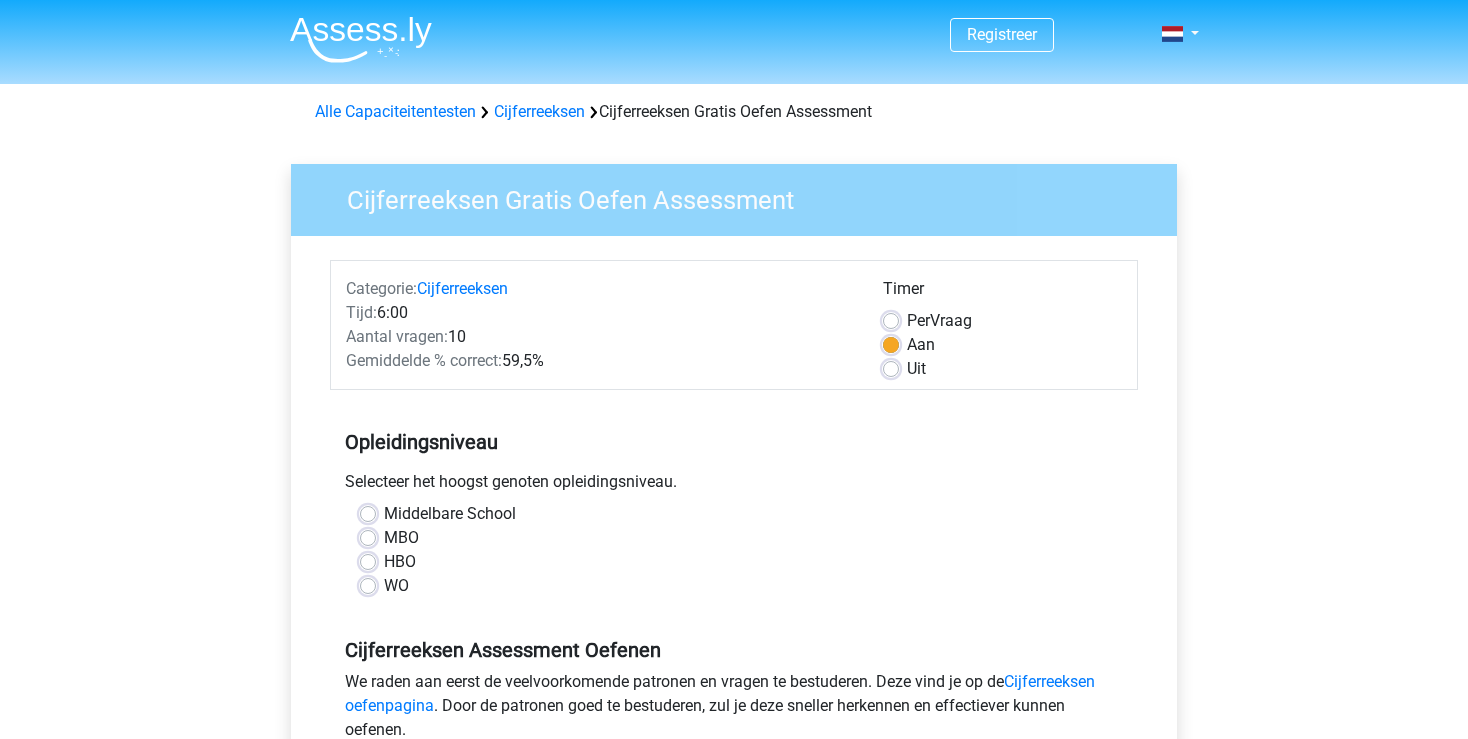 scroll, scrollTop: 0, scrollLeft: 0, axis: both 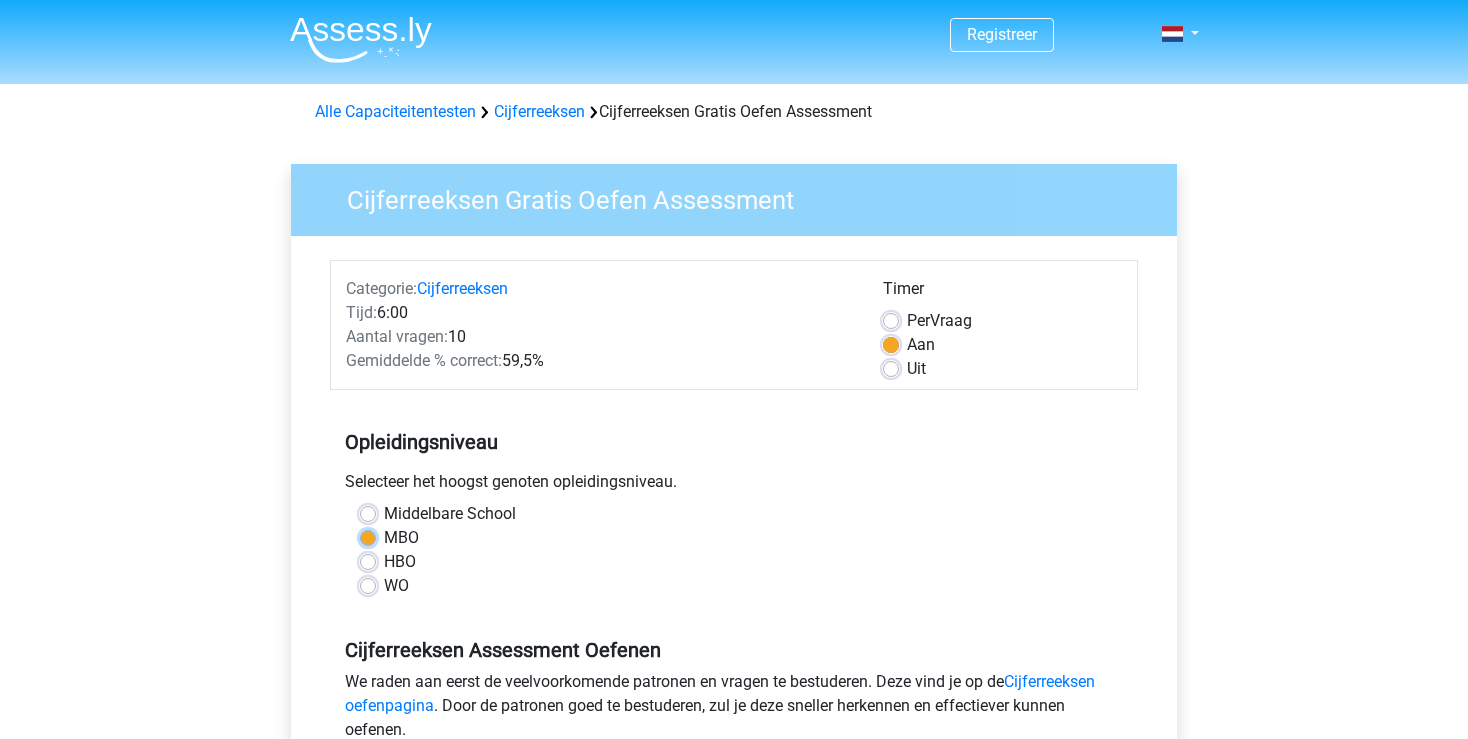 click on "MBO" at bounding box center [368, 536] 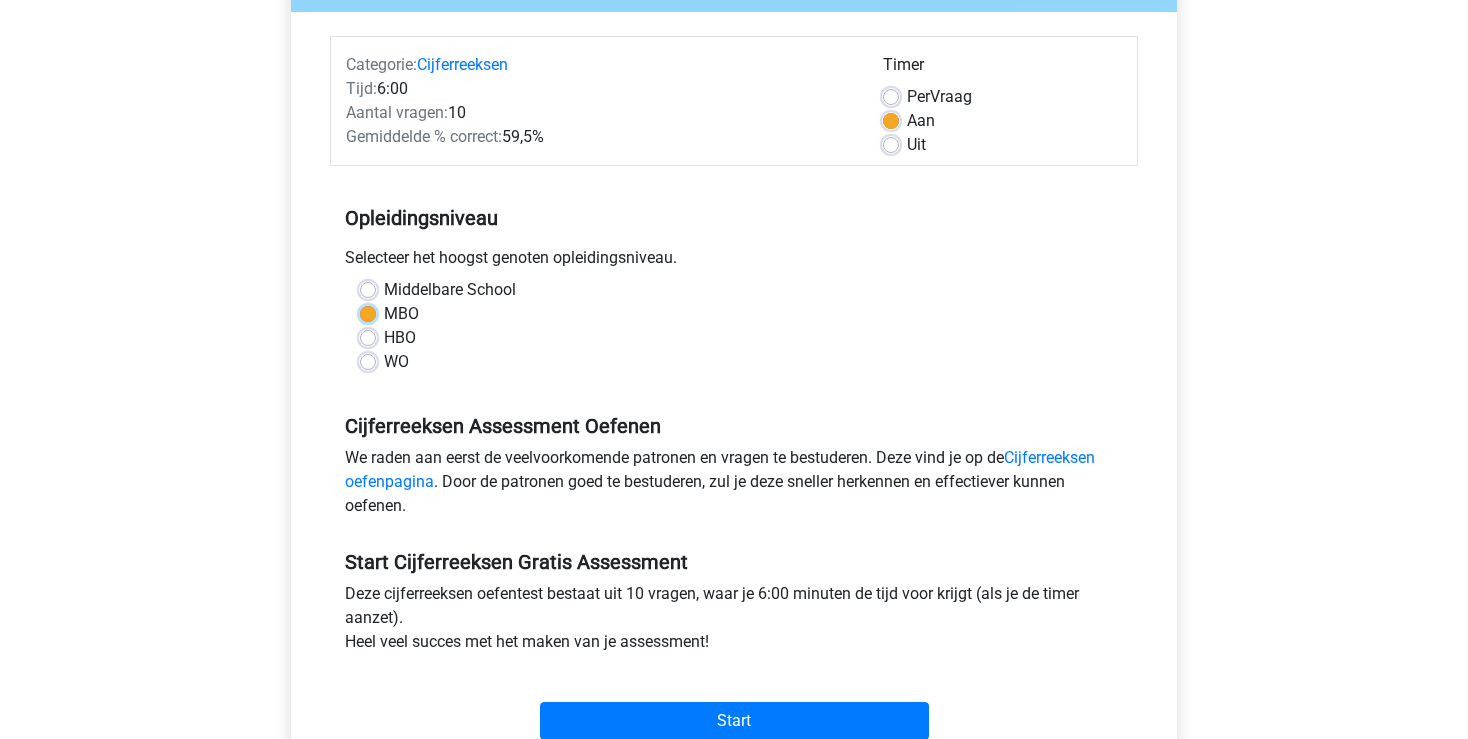 scroll, scrollTop: 223, scrollLeft: 0, axis: vertical 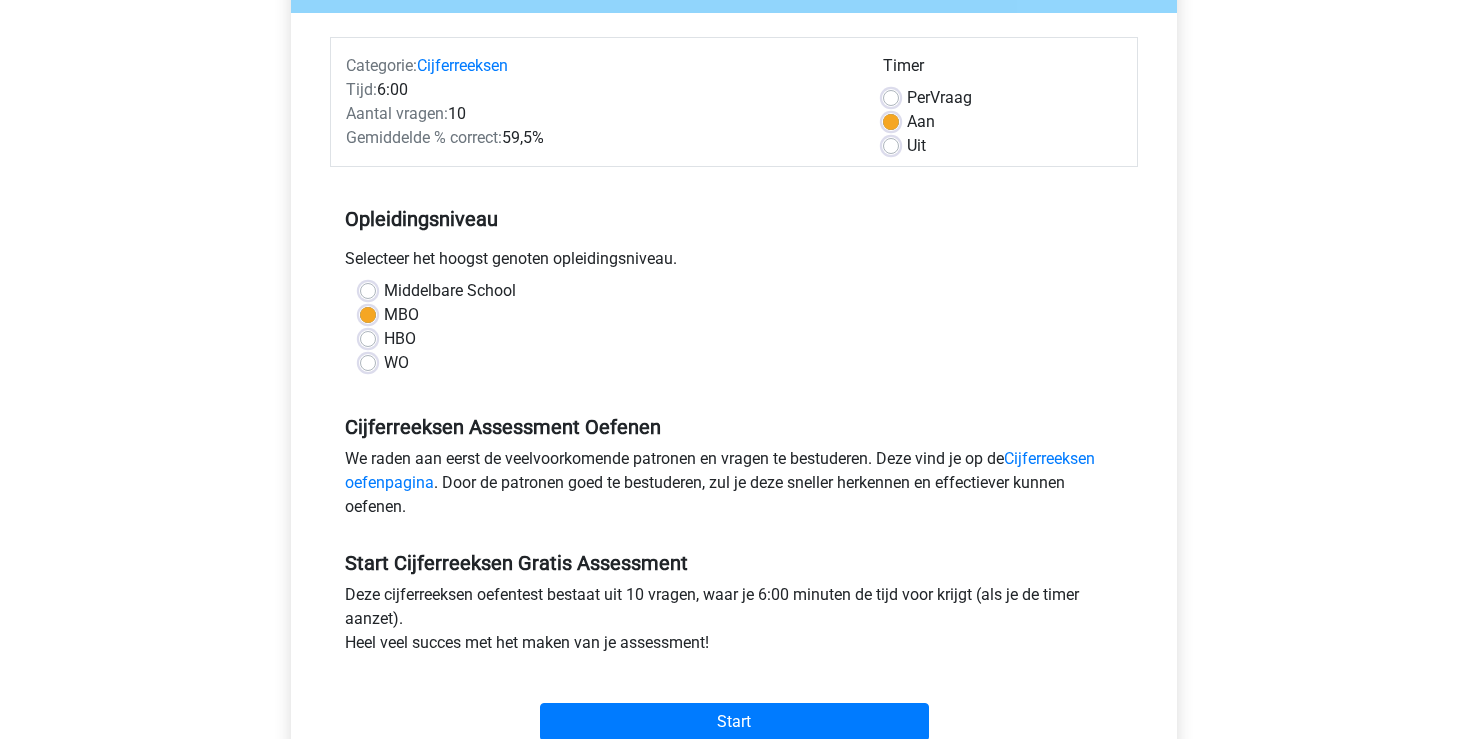 click on "Uit" at bounding box center (916, 146) 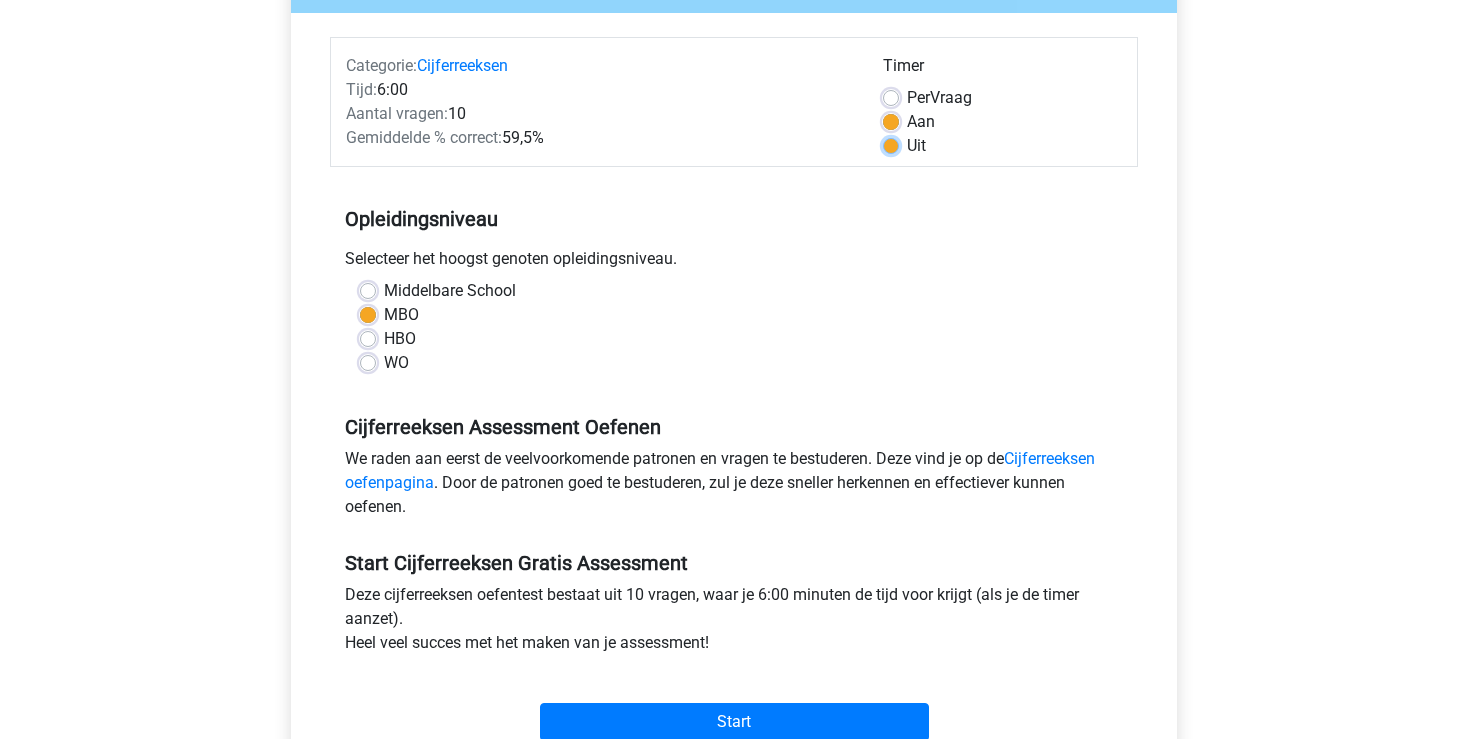 click on "Uit" at bounding box center (891, 144) 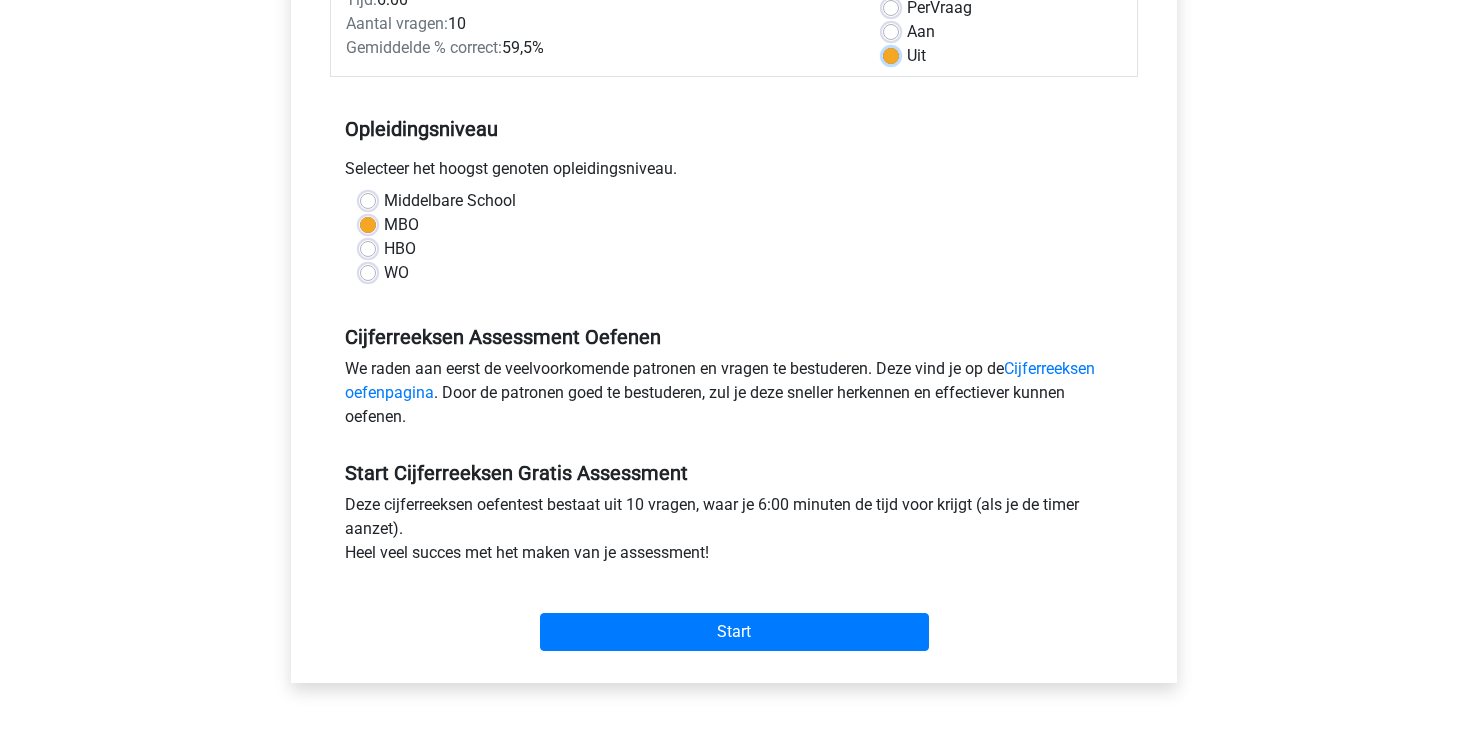 scroll, scrollTop: 337, scrollLeft: 0, axis: vertical 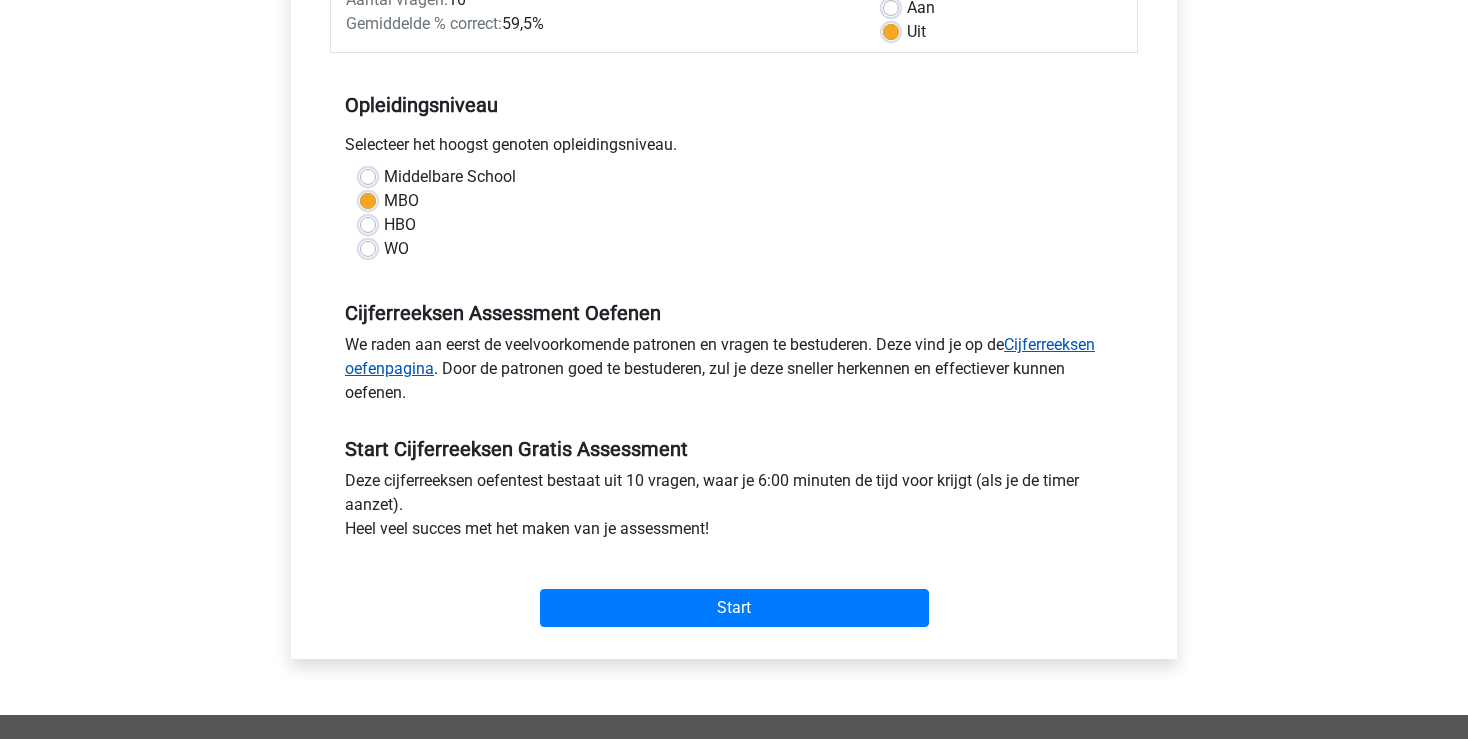 click on "Cijferreeksen
oefenpagina" at bounding box center [720, 356] 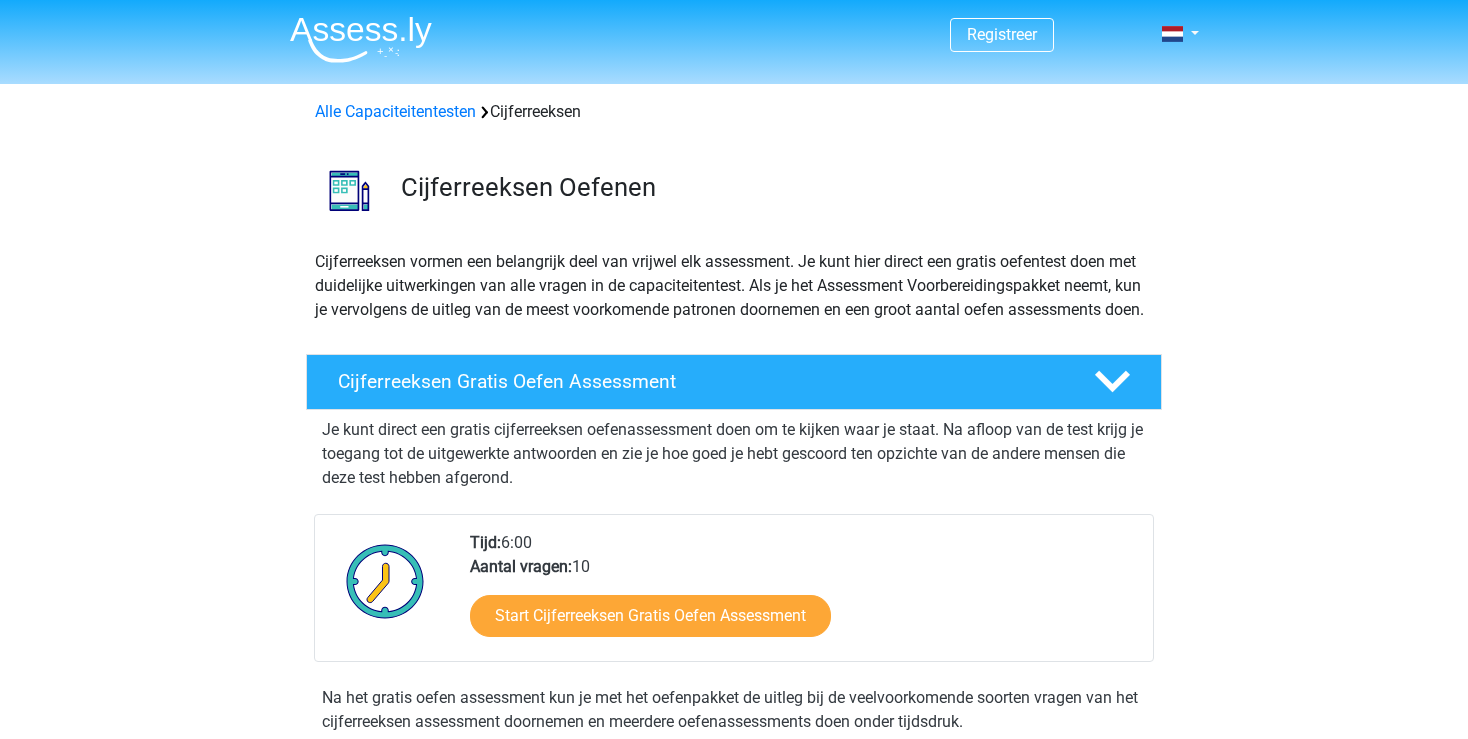scroll, scrollTop: 0, scrollLeft: 0, axis: both 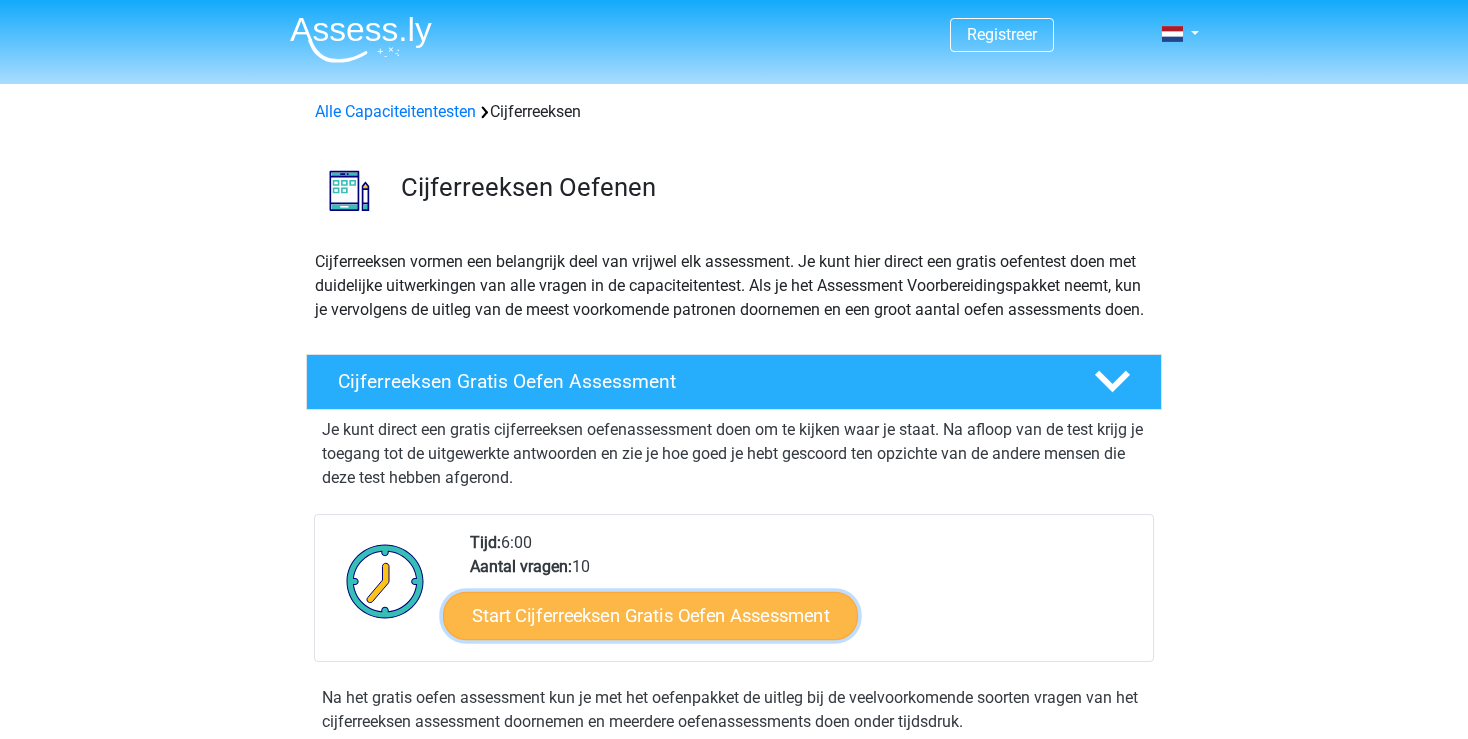 click on "Start Cijferreeksen
Gratis Oefen Assessment" at bounding box center [650, 615] 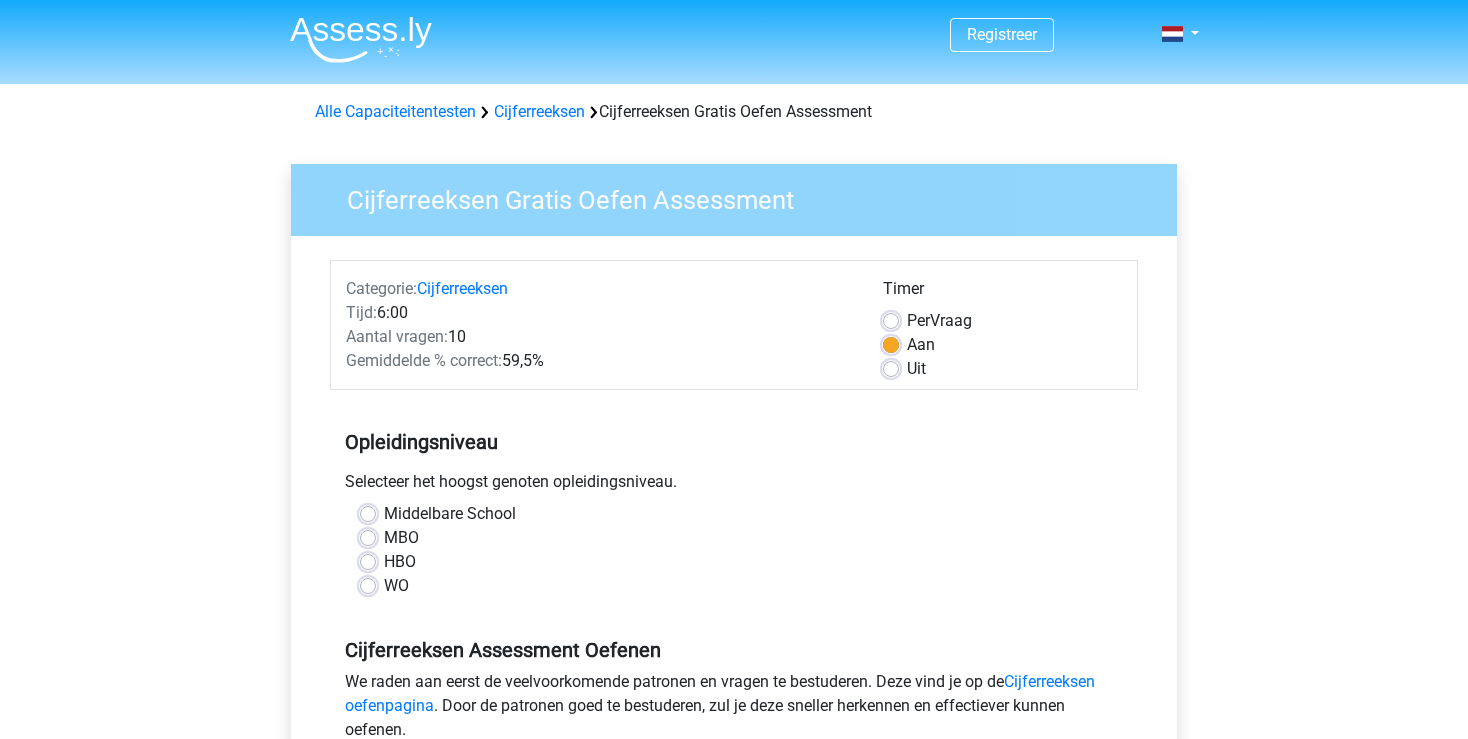 scroll, scrollTop: 0, scrollLeft: 0, axis: both 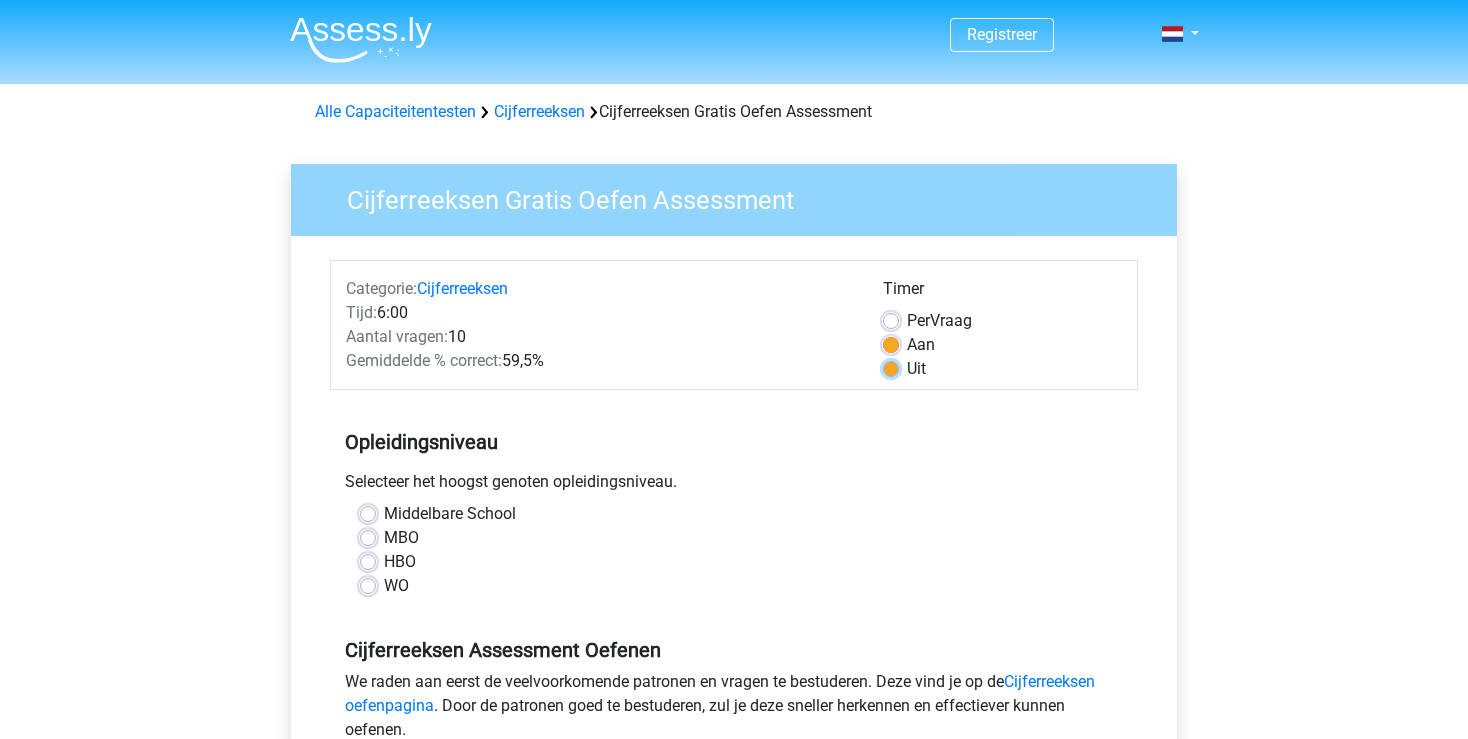 click on "Uit" at bounding box center (891, 367) 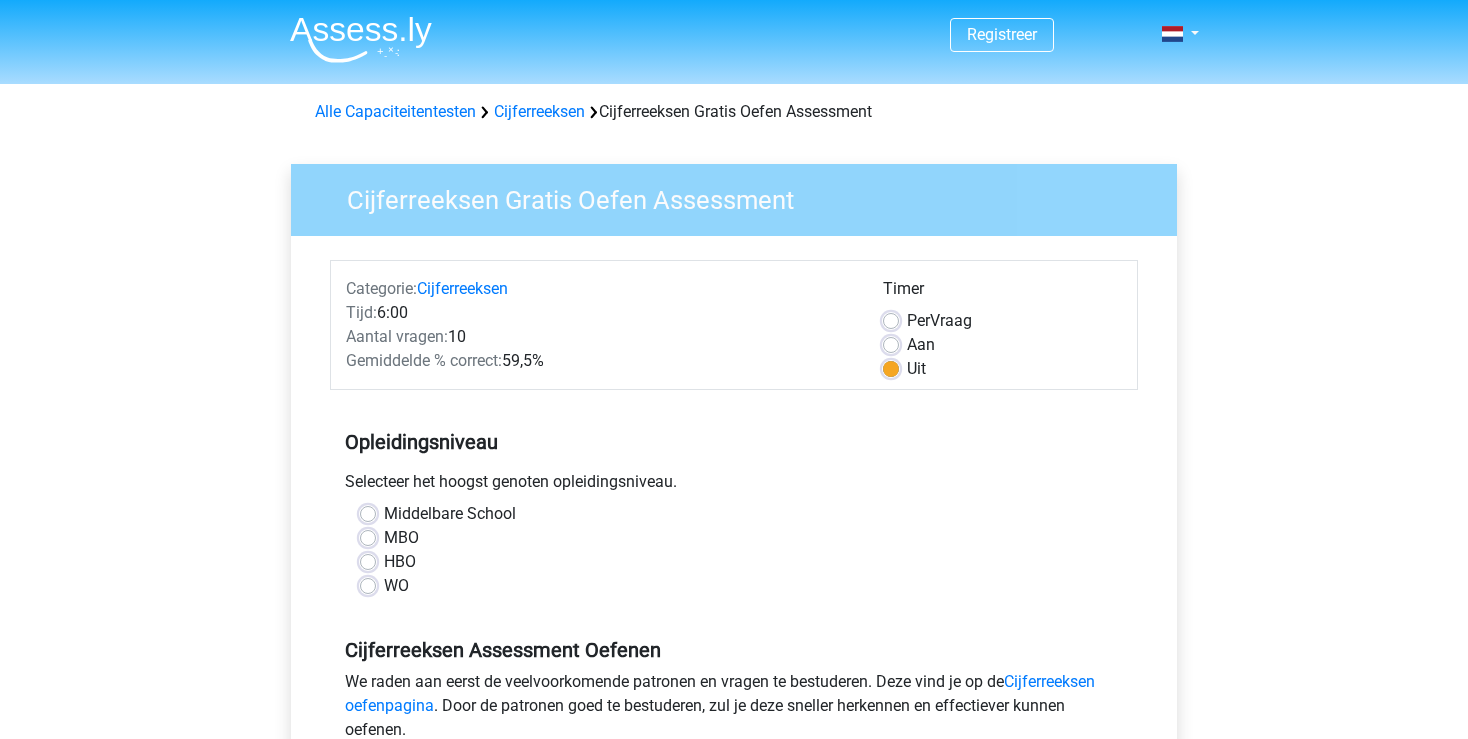 click on "MBO" at bounding box center (401, 538) 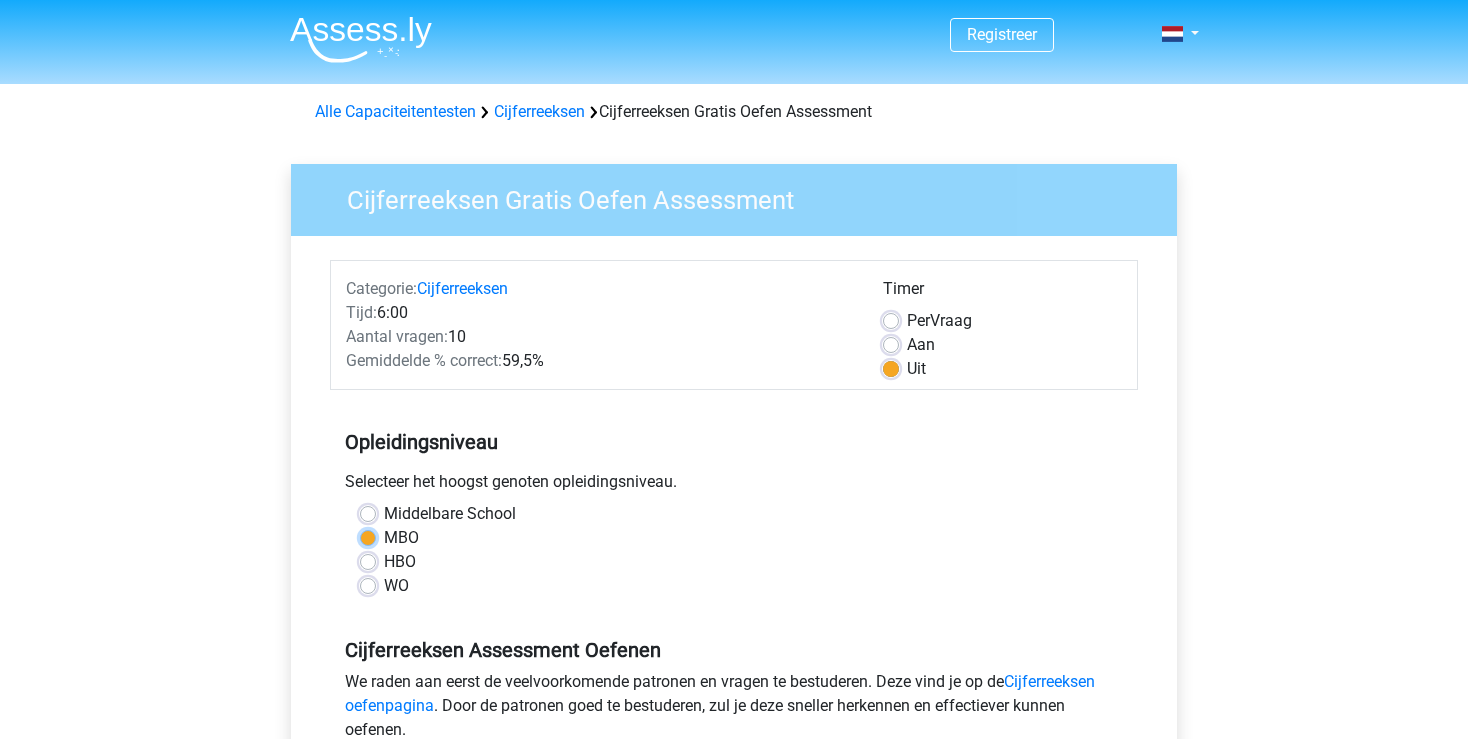 radio on "true" 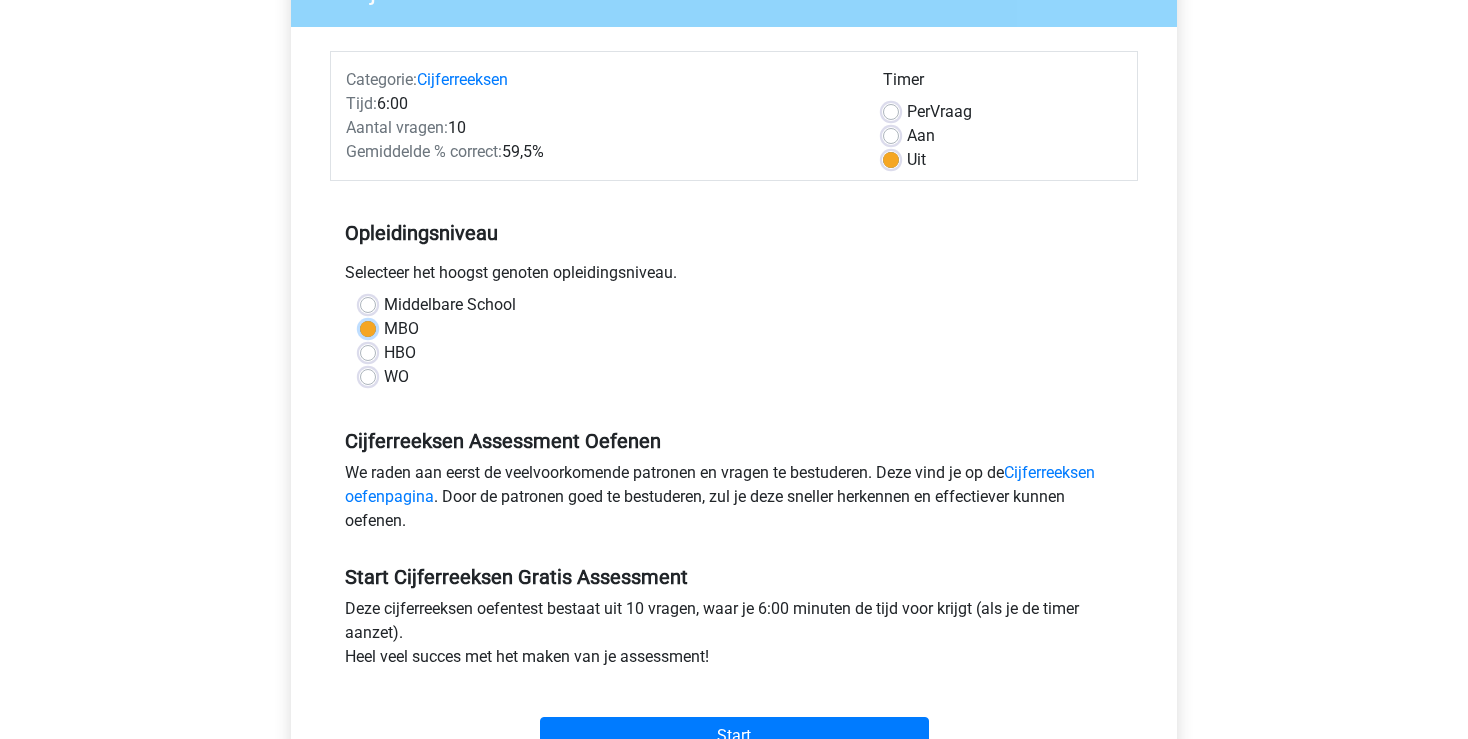 scroll, scrollTop: 544, scrollLeft: 0, axis: vertical 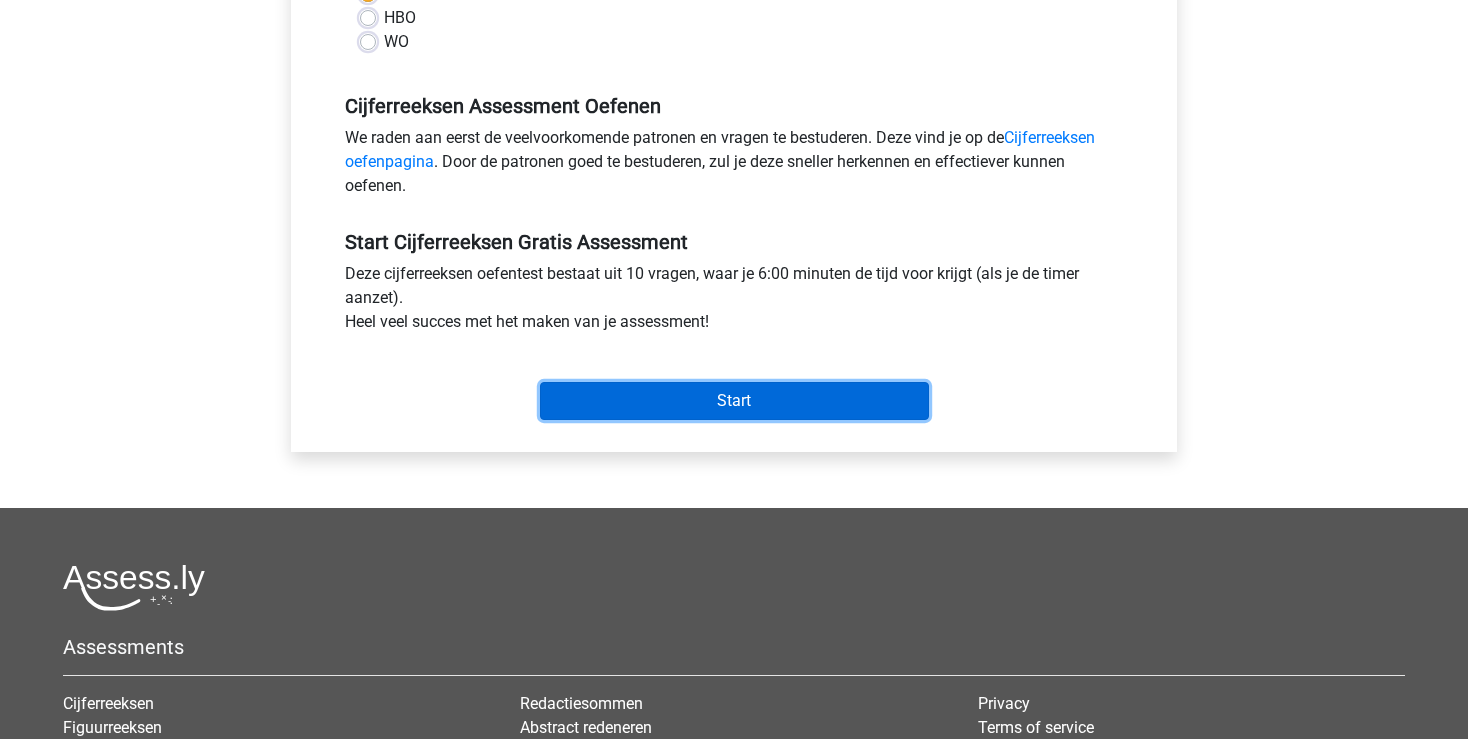 click on "Start" at bounding box center (734, 401) 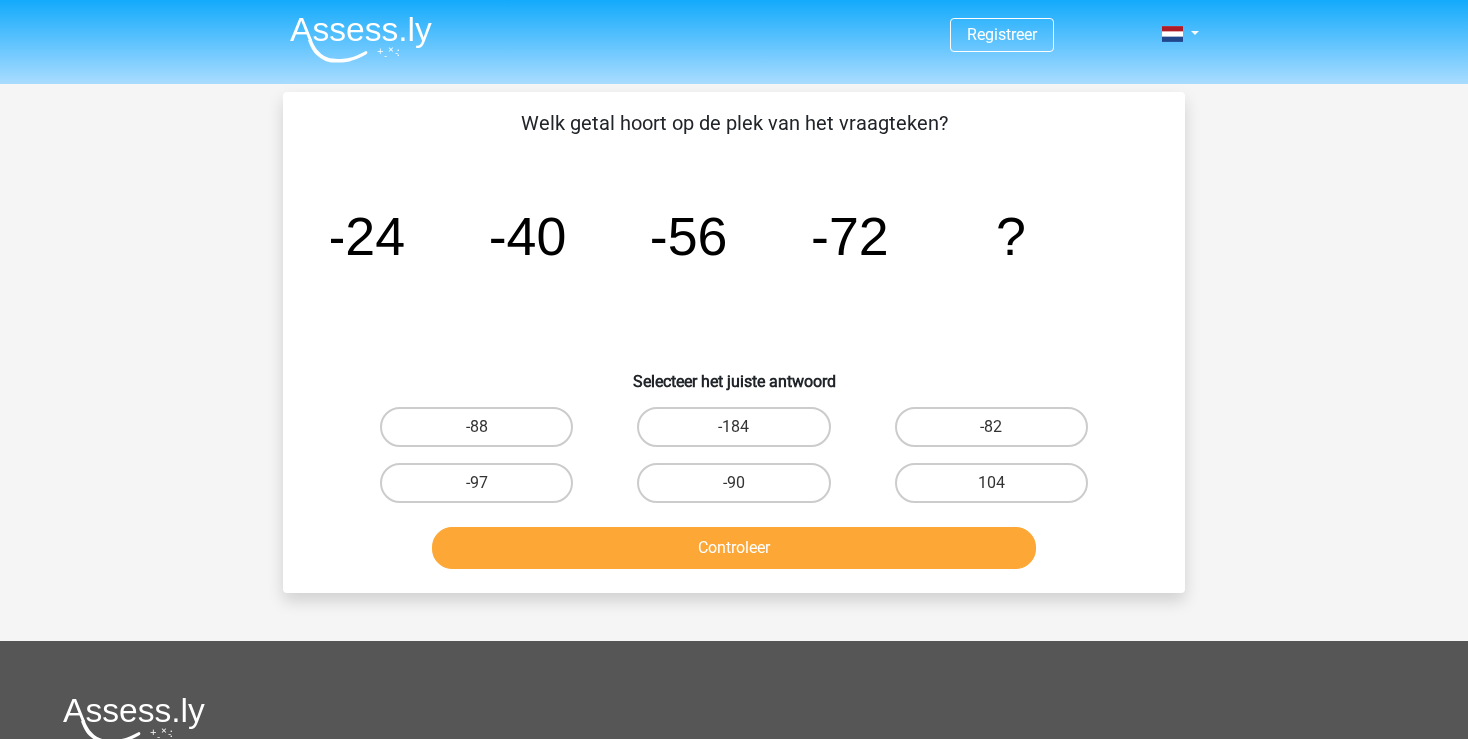 scroll, scrollTop: 0, scrollLeft: 0, axis: both 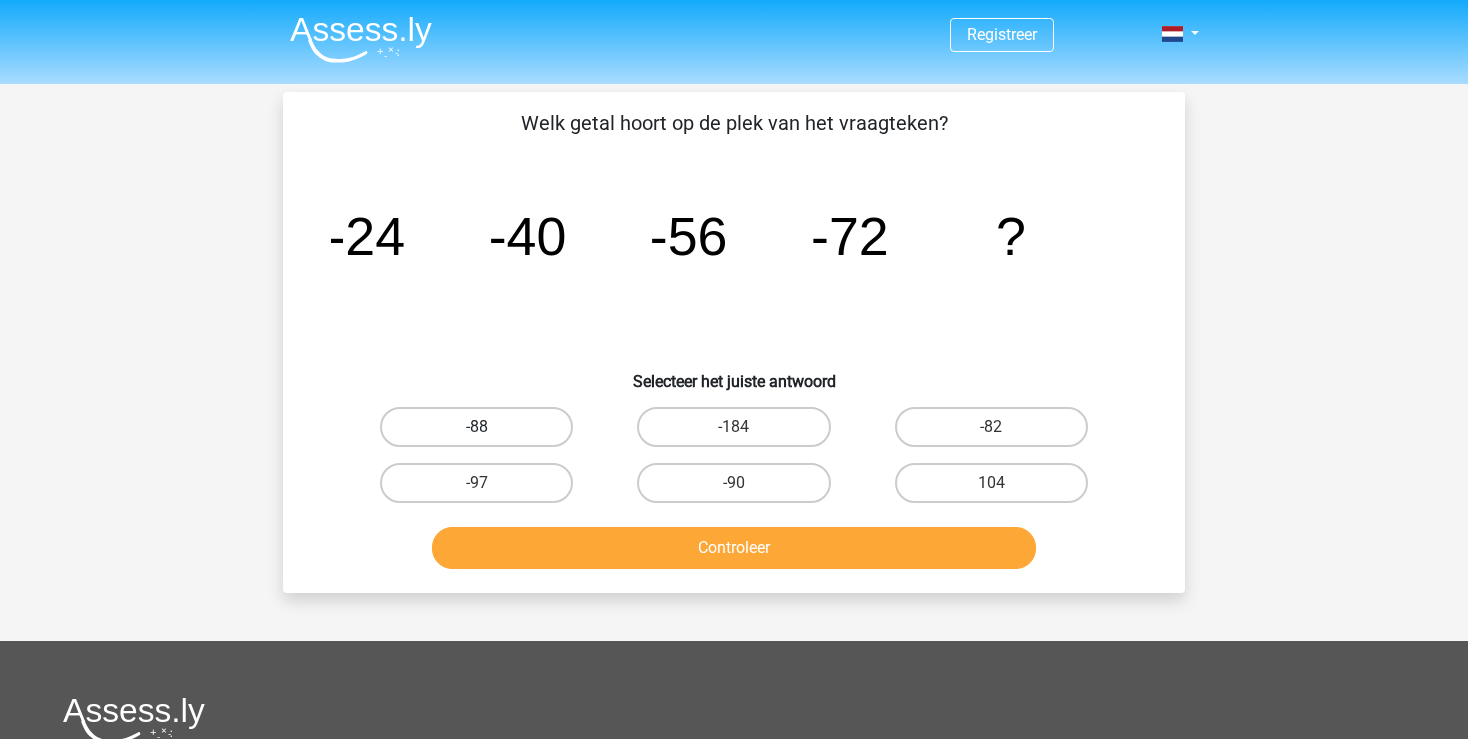click on "-88" at bounding box center (476, 427) 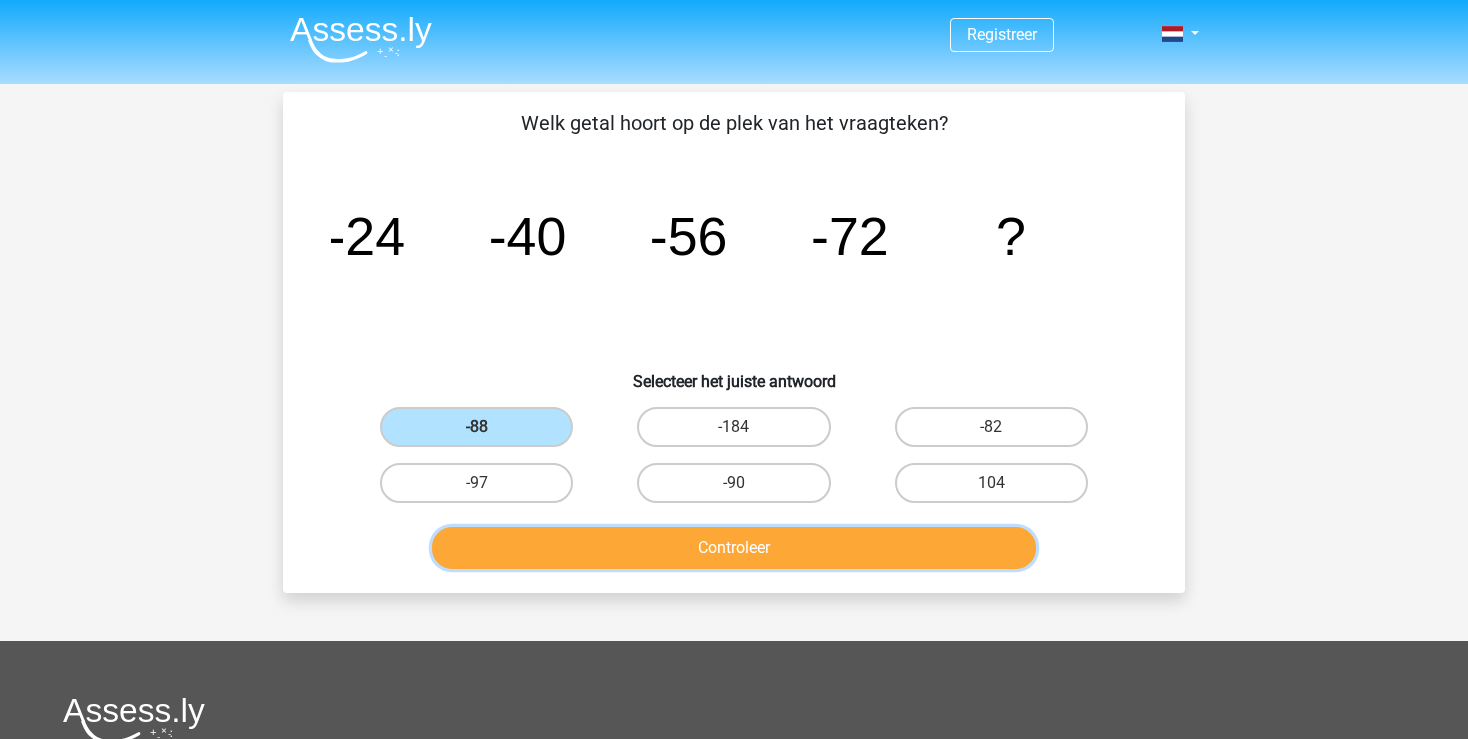 click on "Controleer" at bounding box center [734, 548] 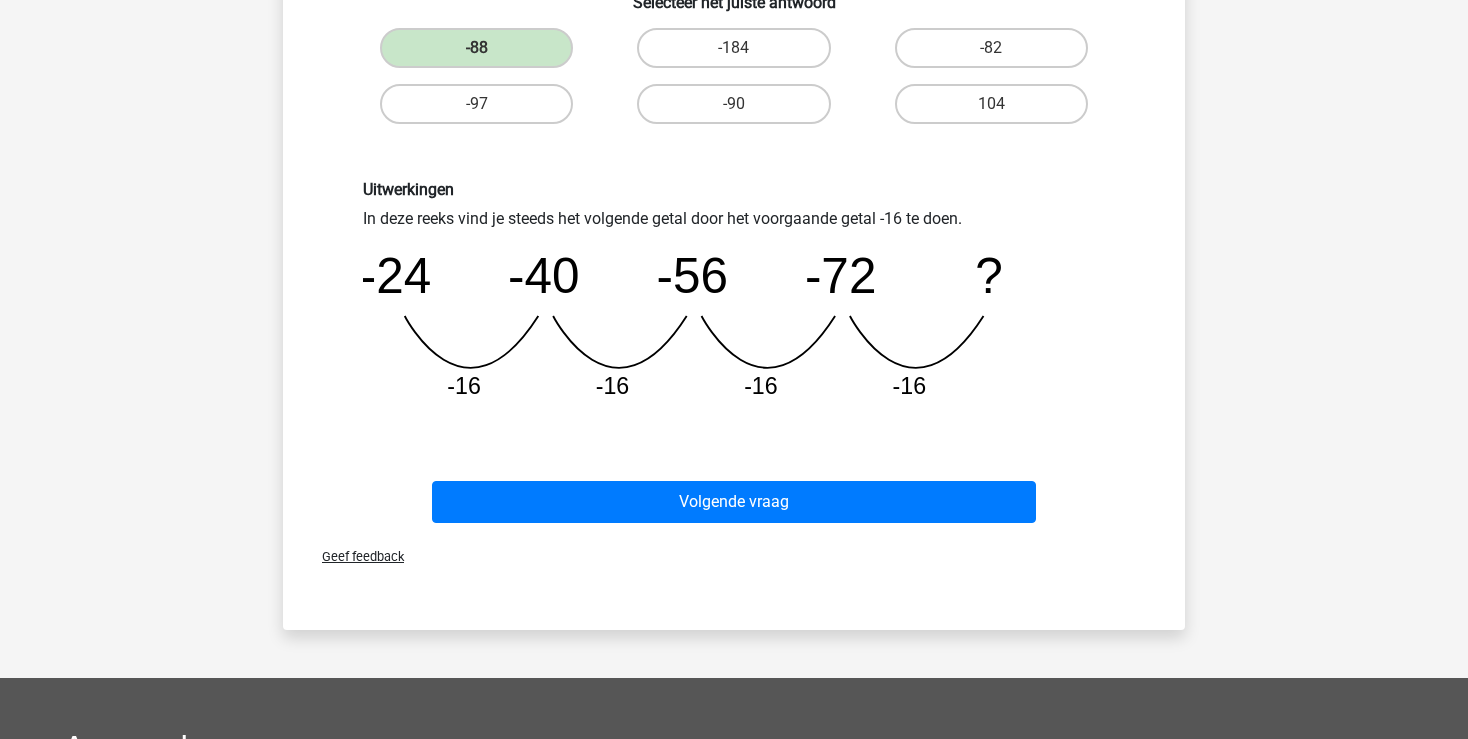 scroll, scrollTop: 410, scrollLeft: 0, axis: vertical 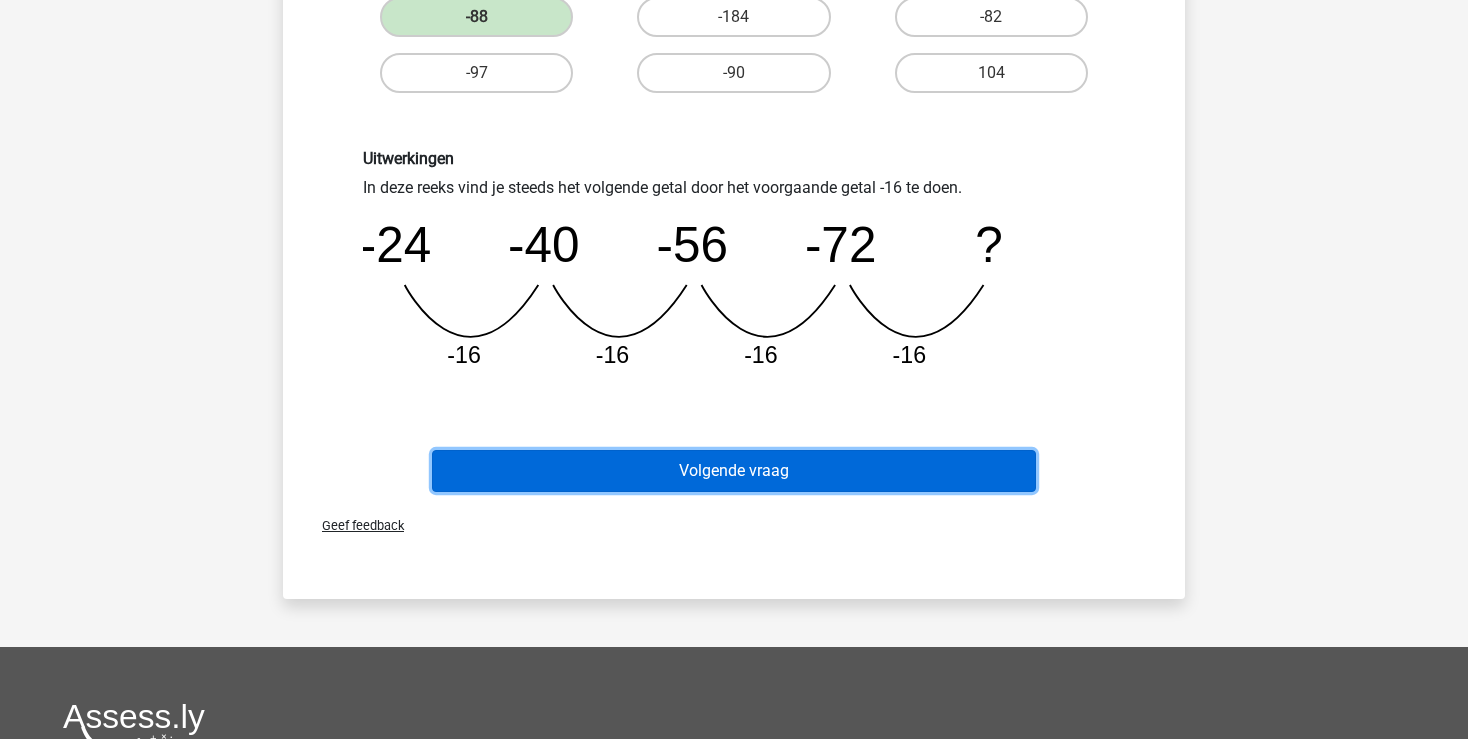click on "Volgende vraag" at bounding box center [734, 471] 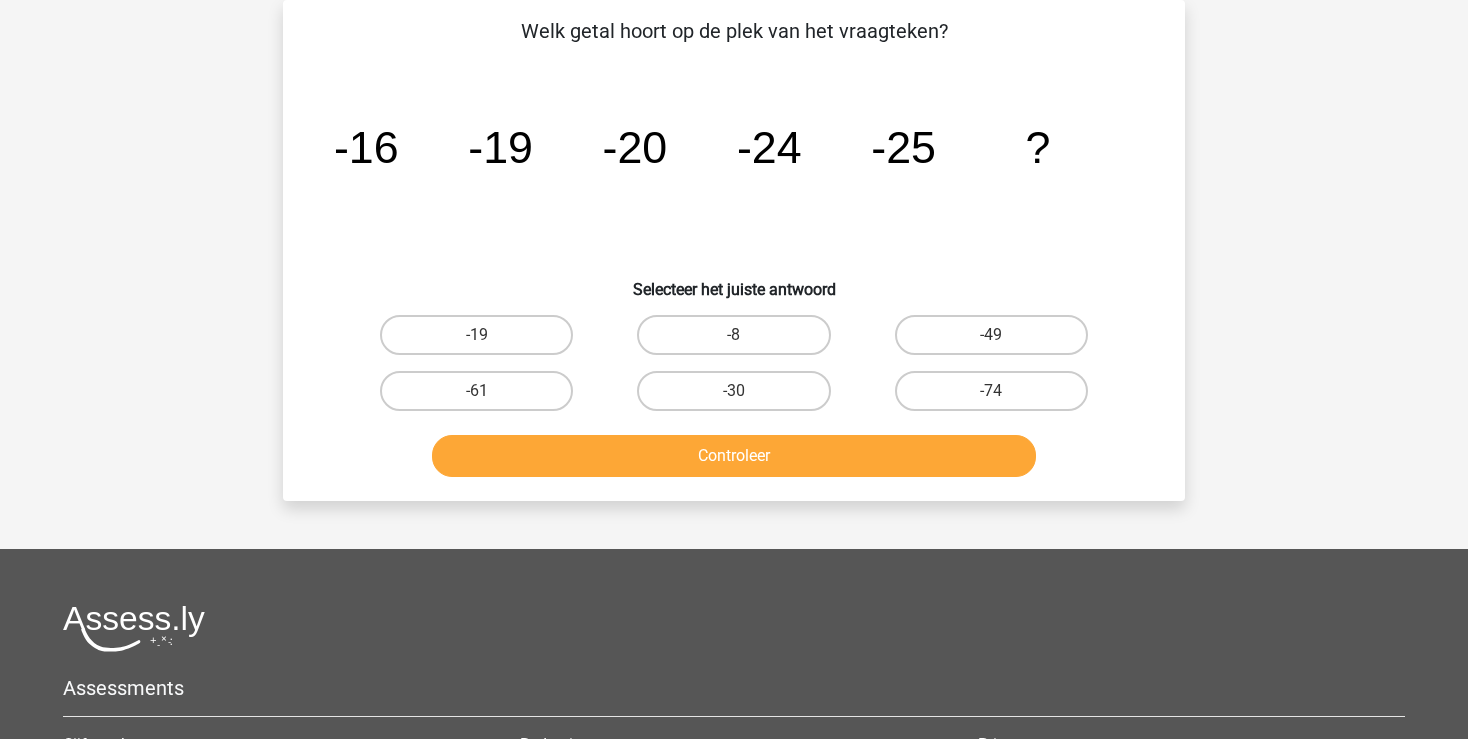 scroll, scrollTop: 92, scrollLeft: 0, axis: vertical 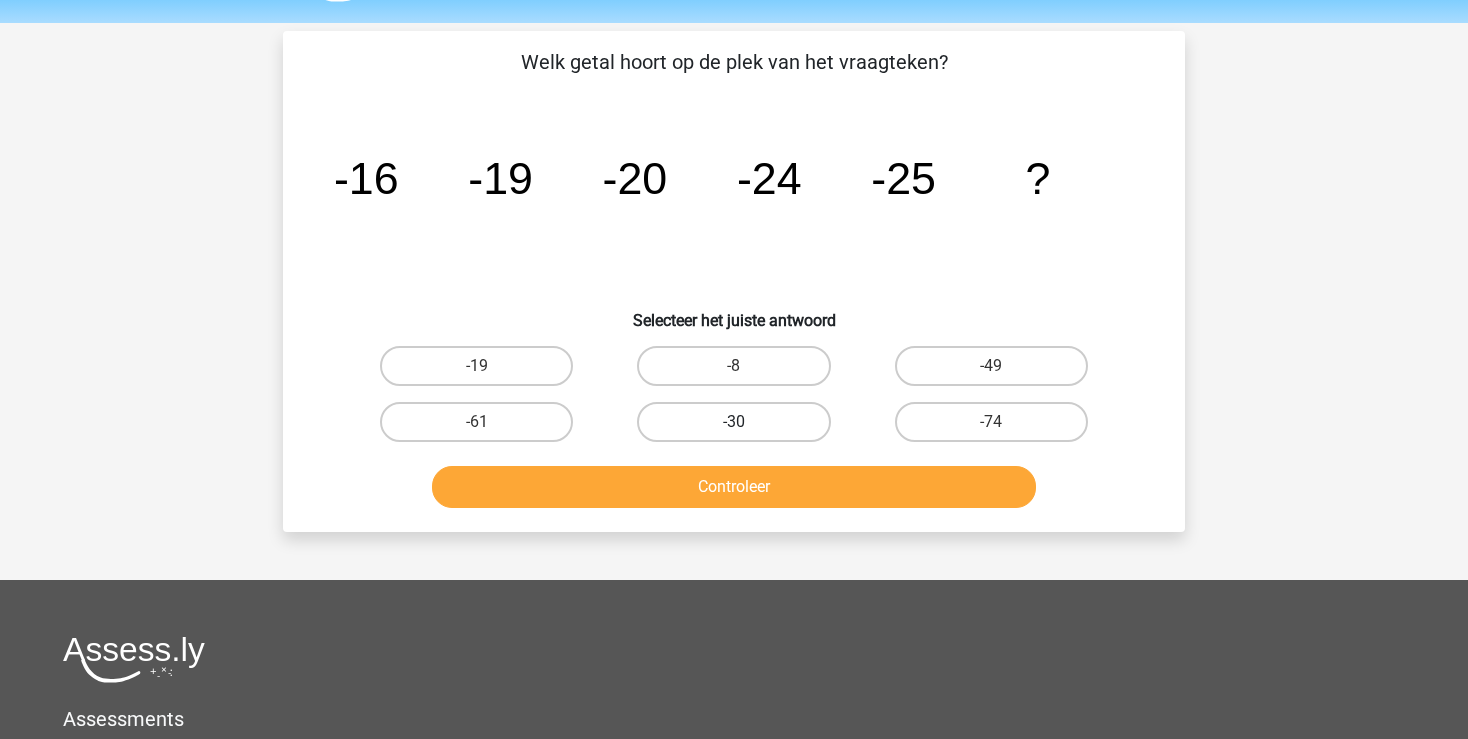 click on "-30" at bounding box center (733, 422) 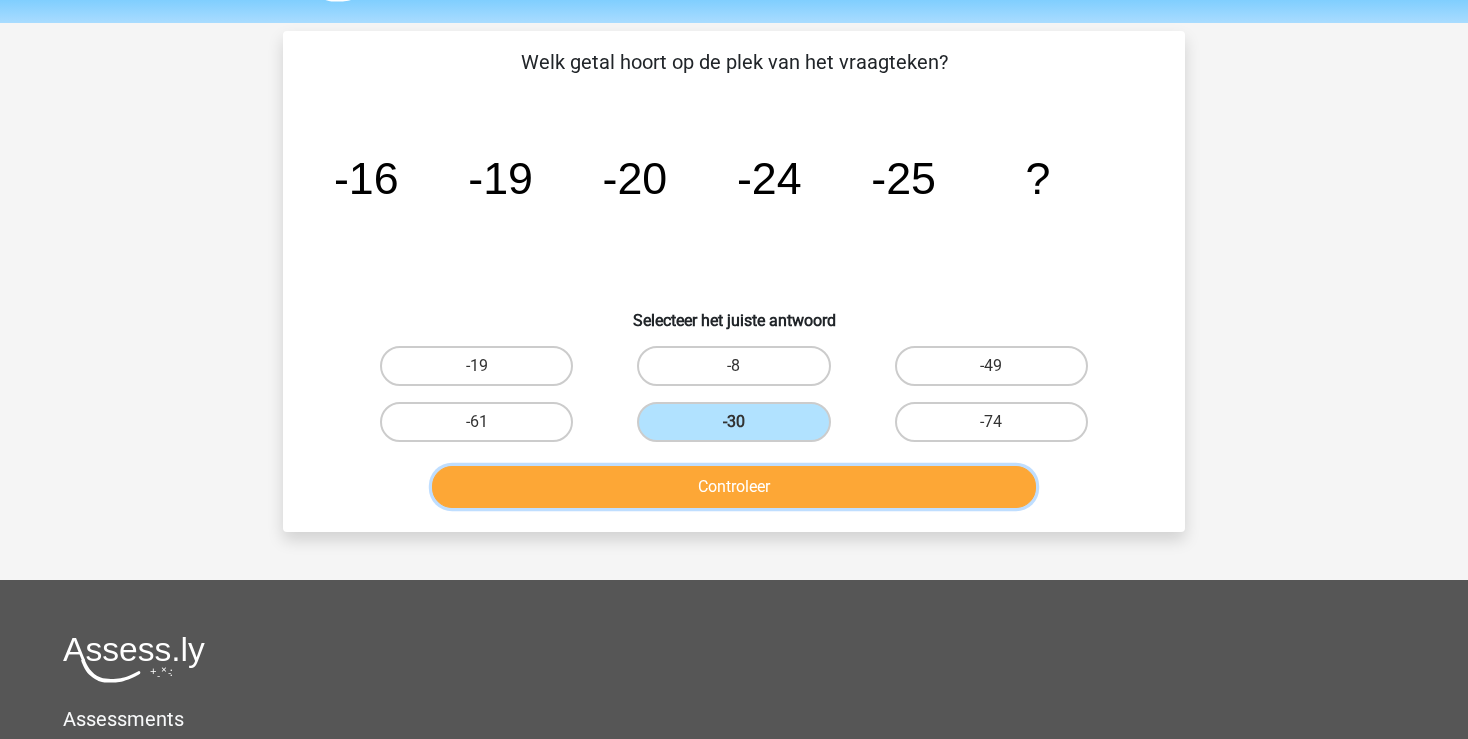 click on "Controleer" at bounding box center (734, 487) 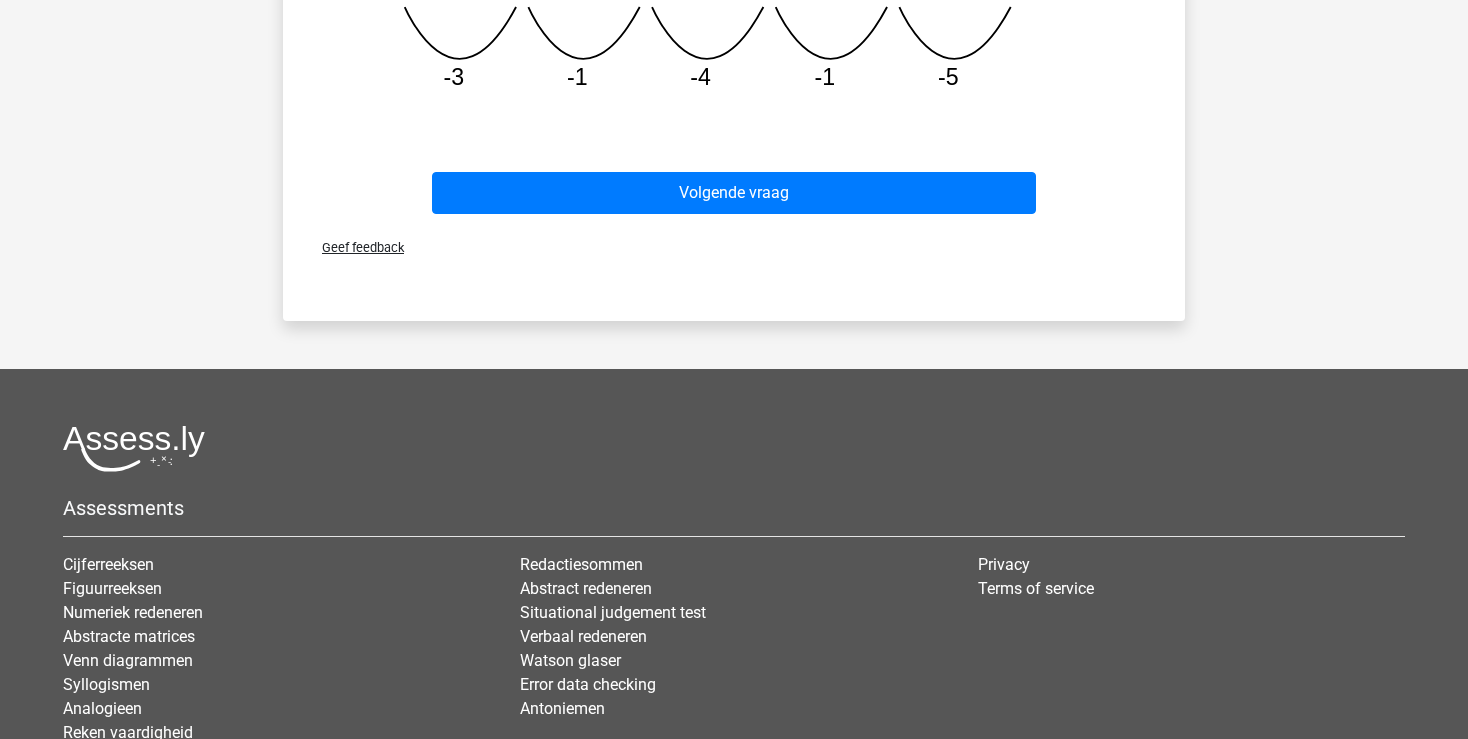 scroll, scrollTop: 765, scrollLeft: 0, axis: vertical 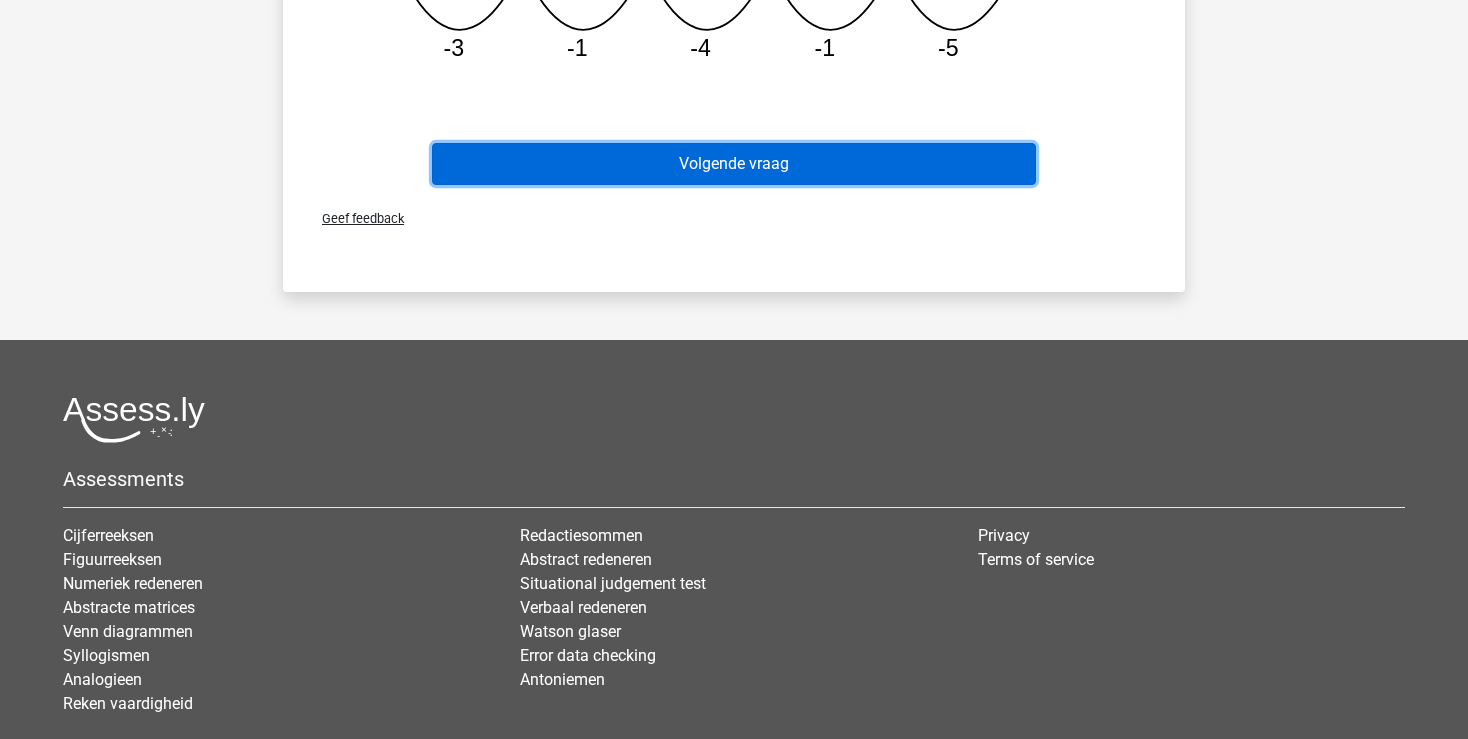 click on "Volgende vraag" at bounding box center (734, 164) 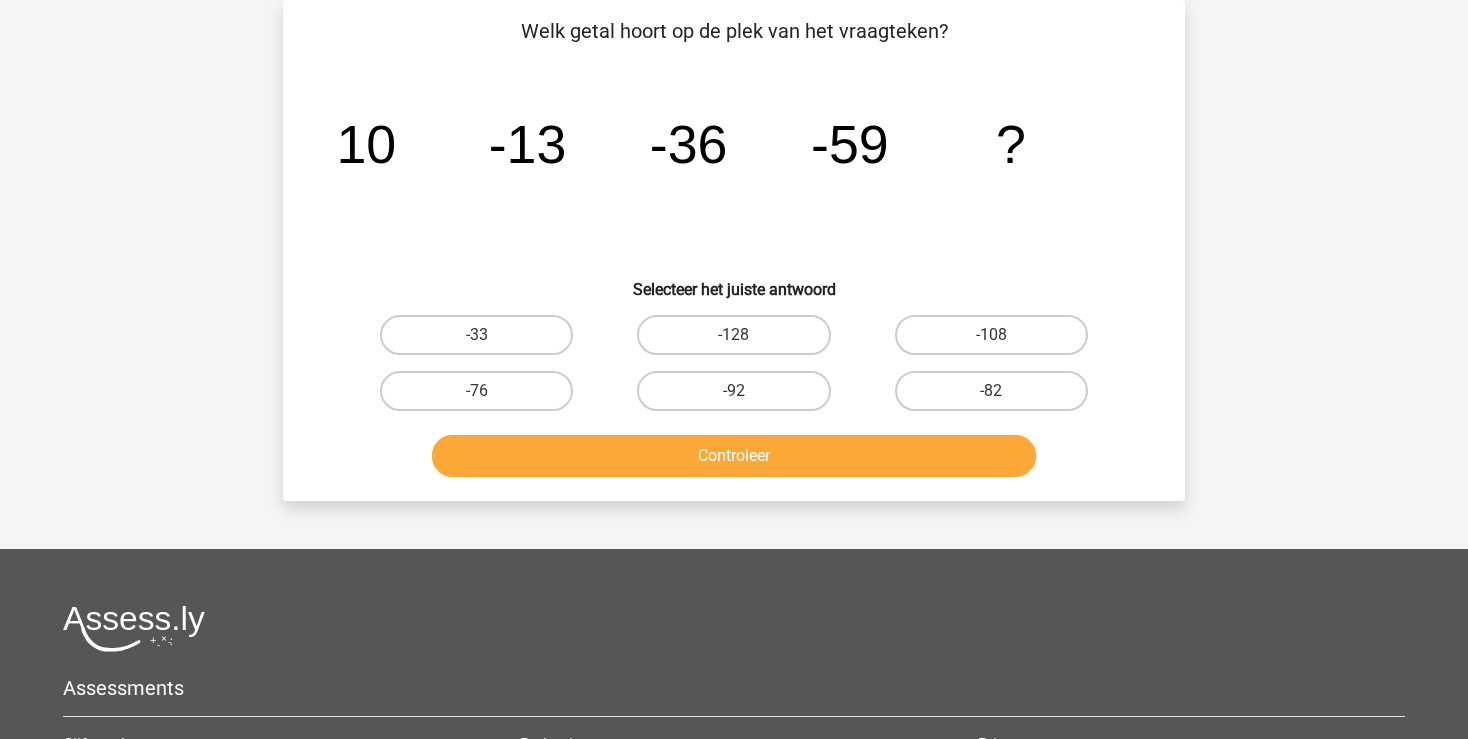 scroll, scrollTop: 92, scrollLeft: 0, axis: vertical 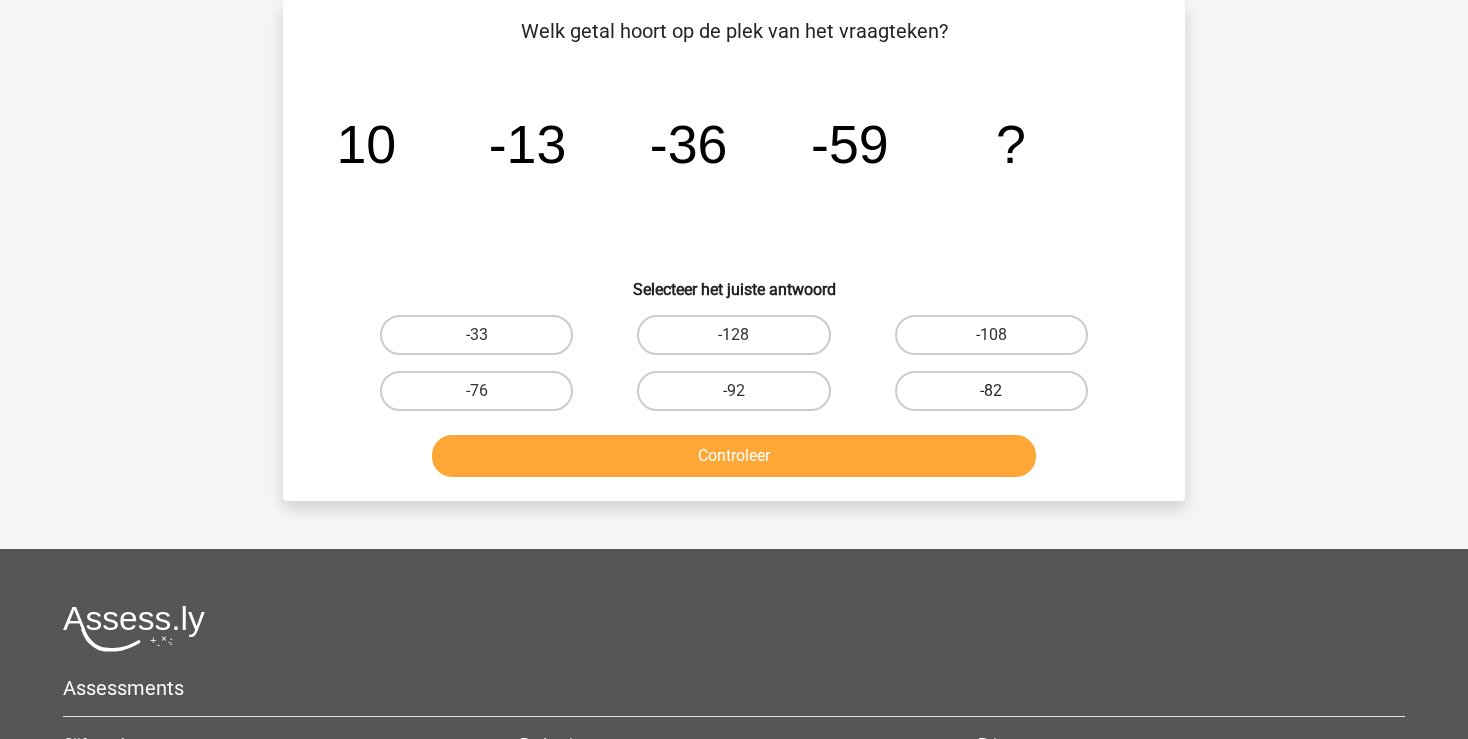 drag, startPoint x: 964, startPoint y: 367, endPoint x: 968, endPoint y: 388, distance: 21.377558 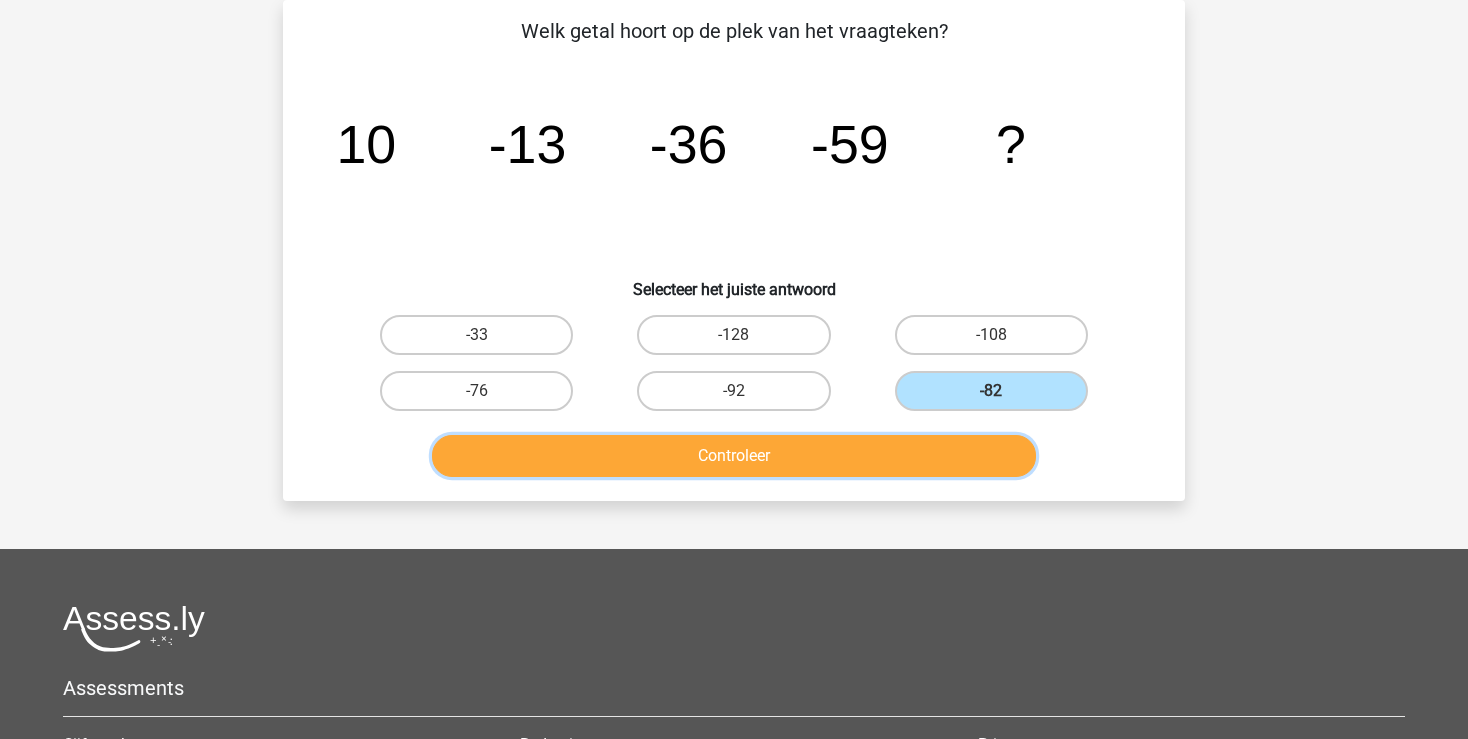 click on "Controleer" at bounding box center [734, 456] 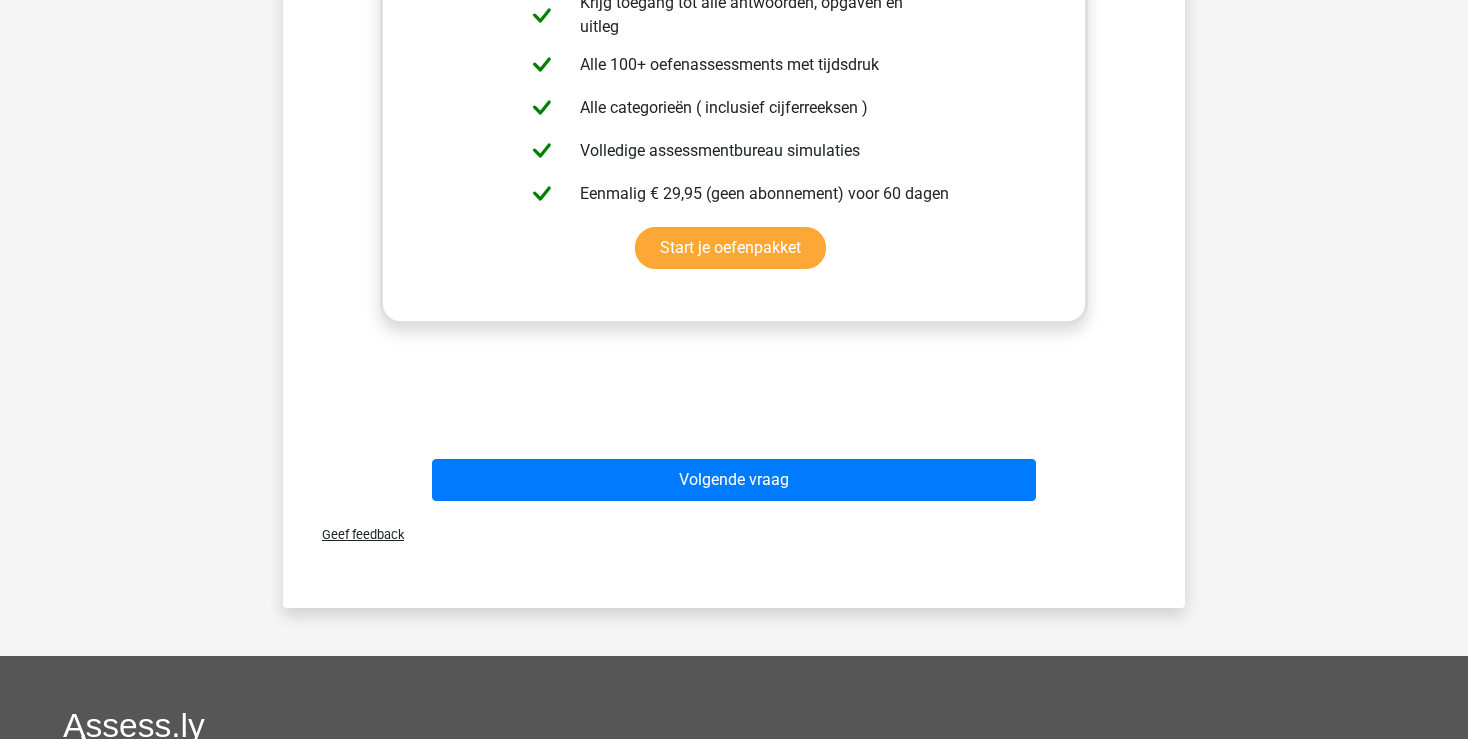 scroll, scrollTop: 796, scrollLeft: 0, axis: vertical 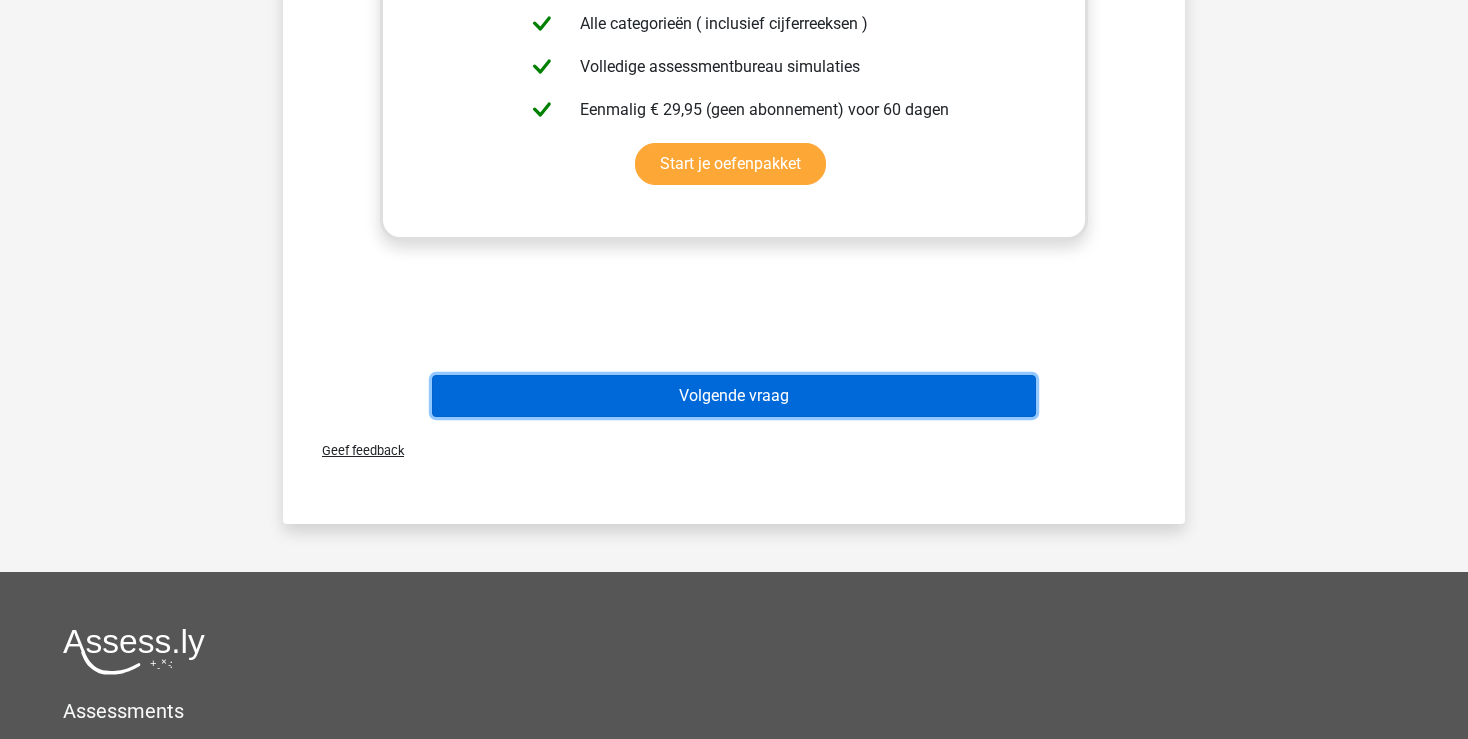 click on "Volgende vraag" at bounding box center [734, 396] 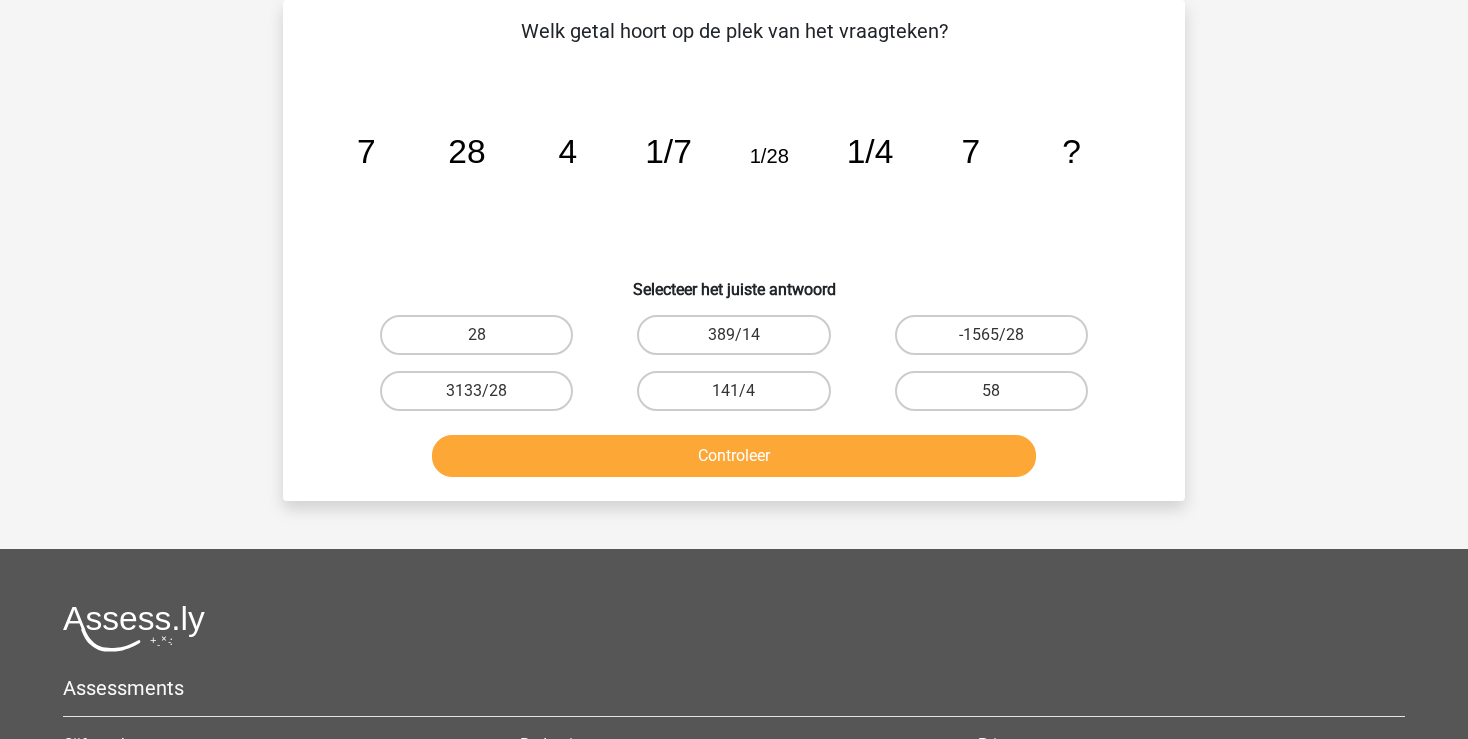 scroll, scrollTop: 92, scrollLeft: 0, axis: vertical 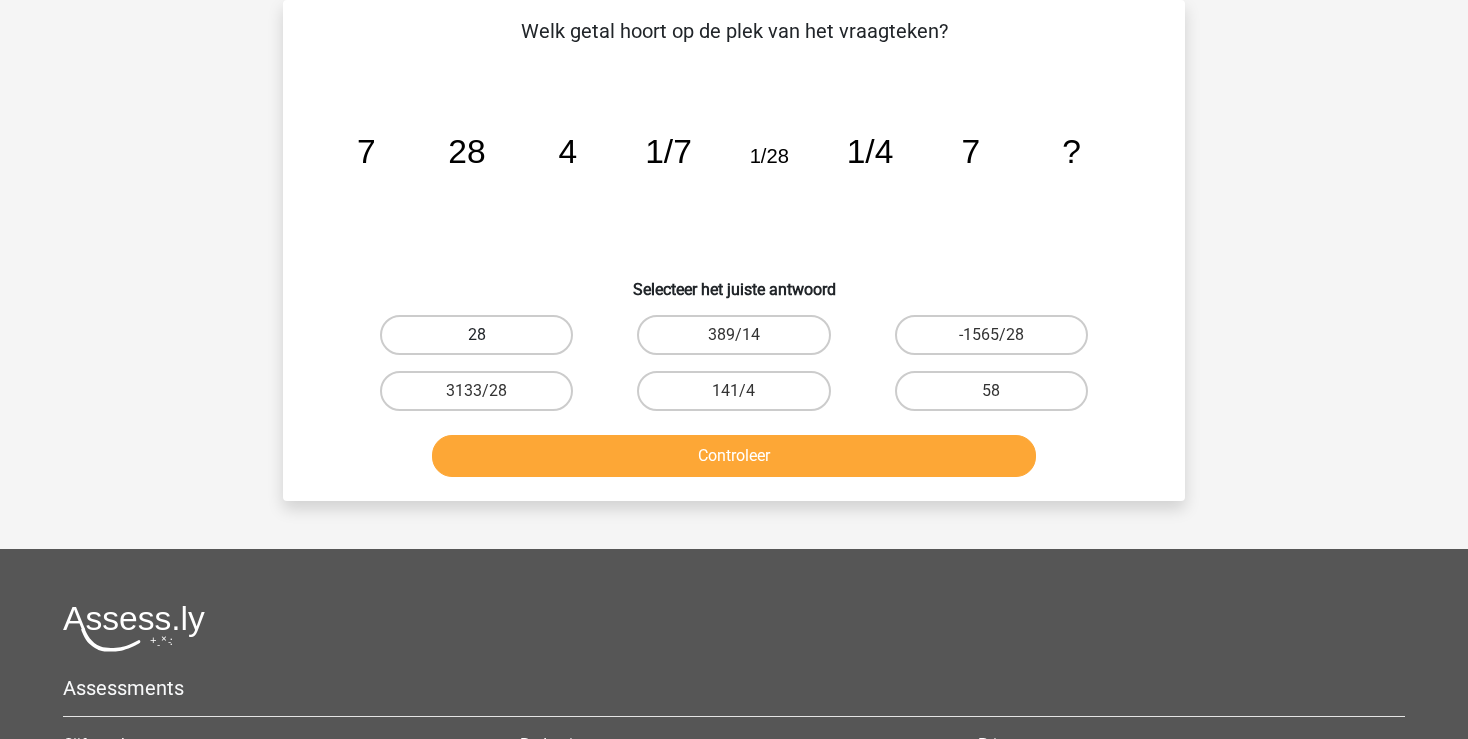 click on "28" at bounding box center [476, 335] 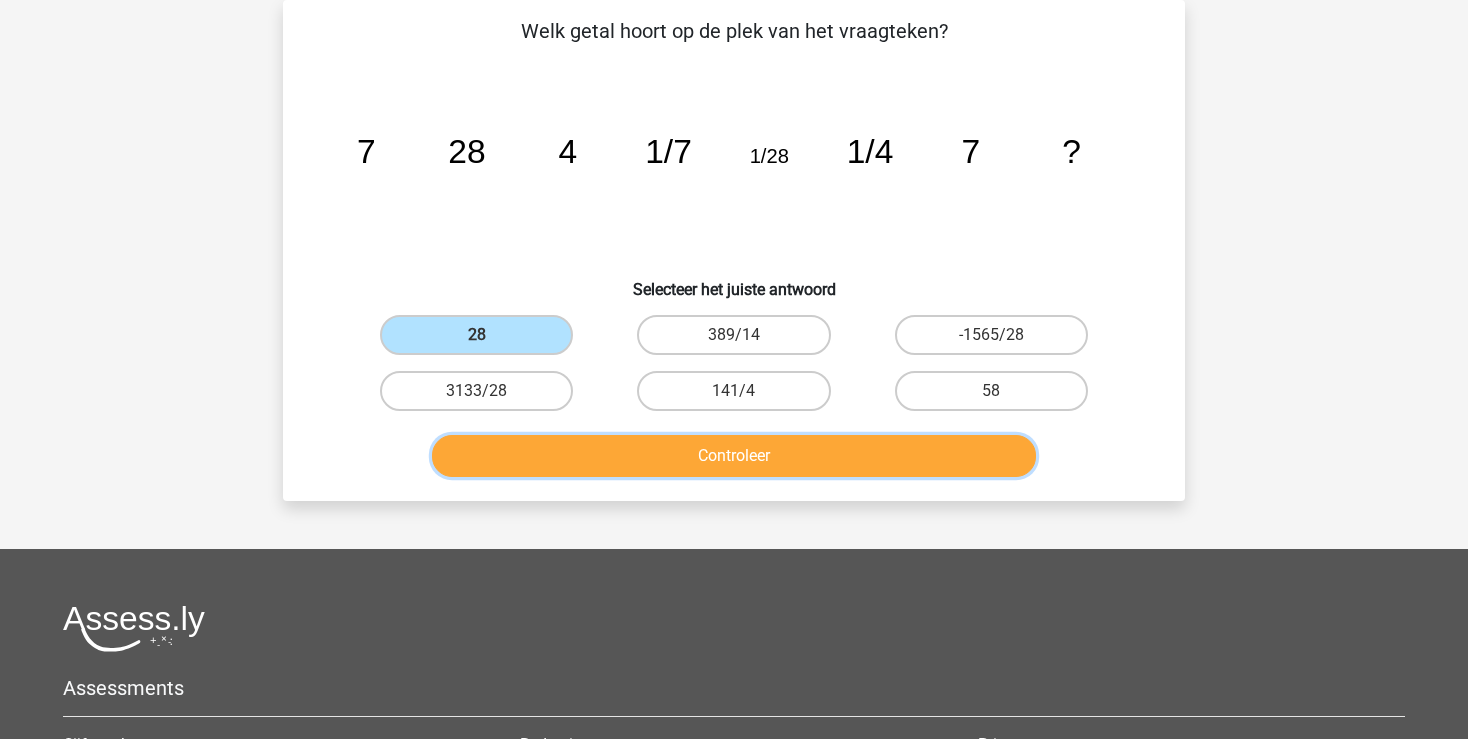 click on "Controleer" at bounding box center (734, 456) 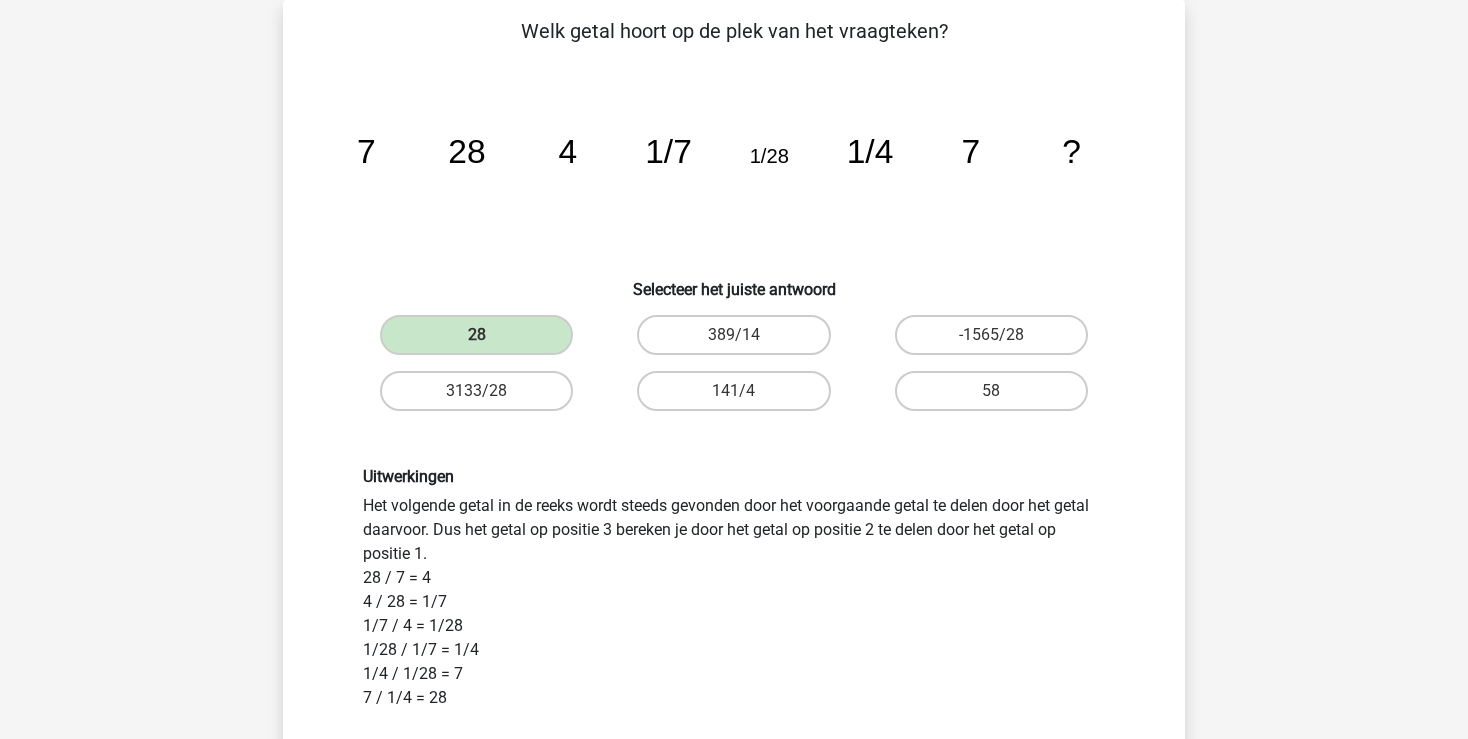 scroll, scrollTop: 796, scrollLeft: 0, axis: vertical 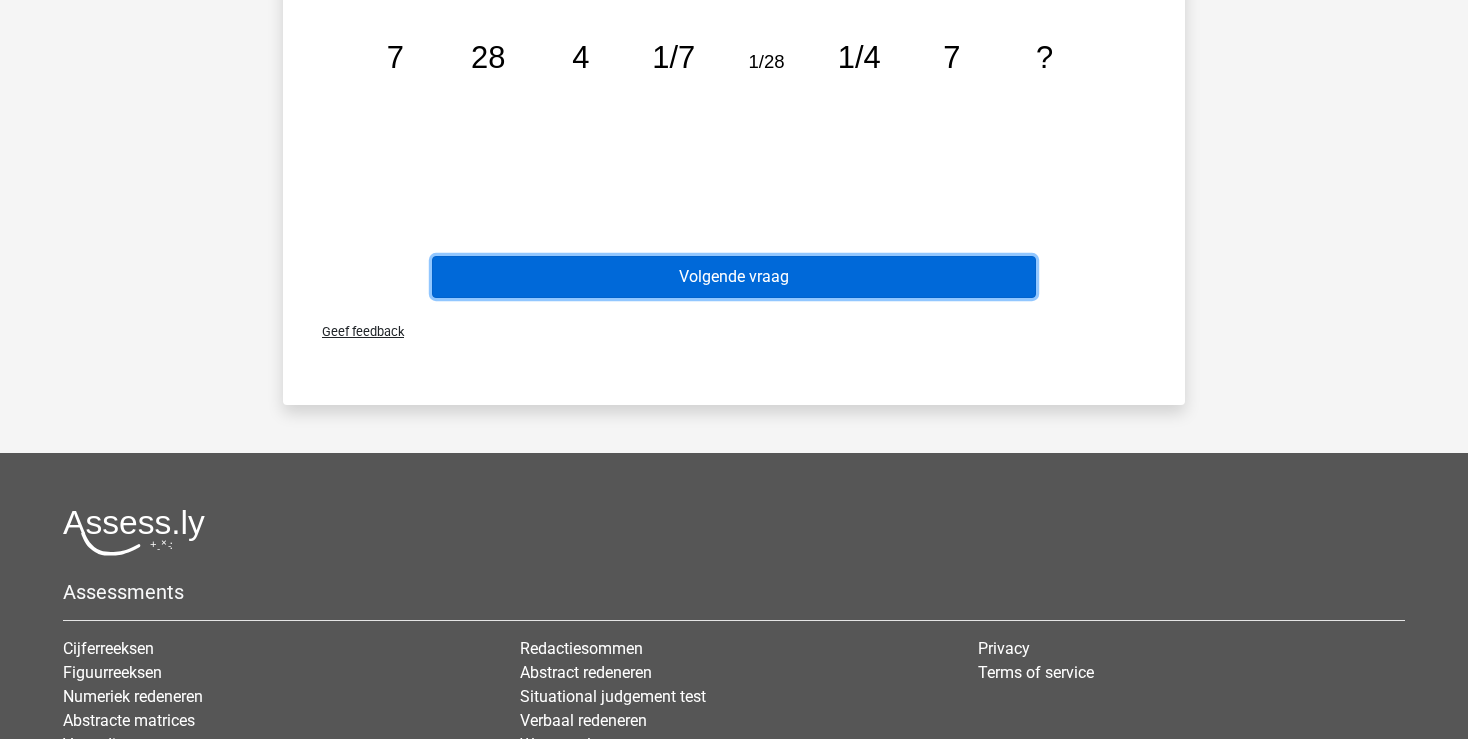 click on "Volgende vraag" at bounding box center (734, 277) 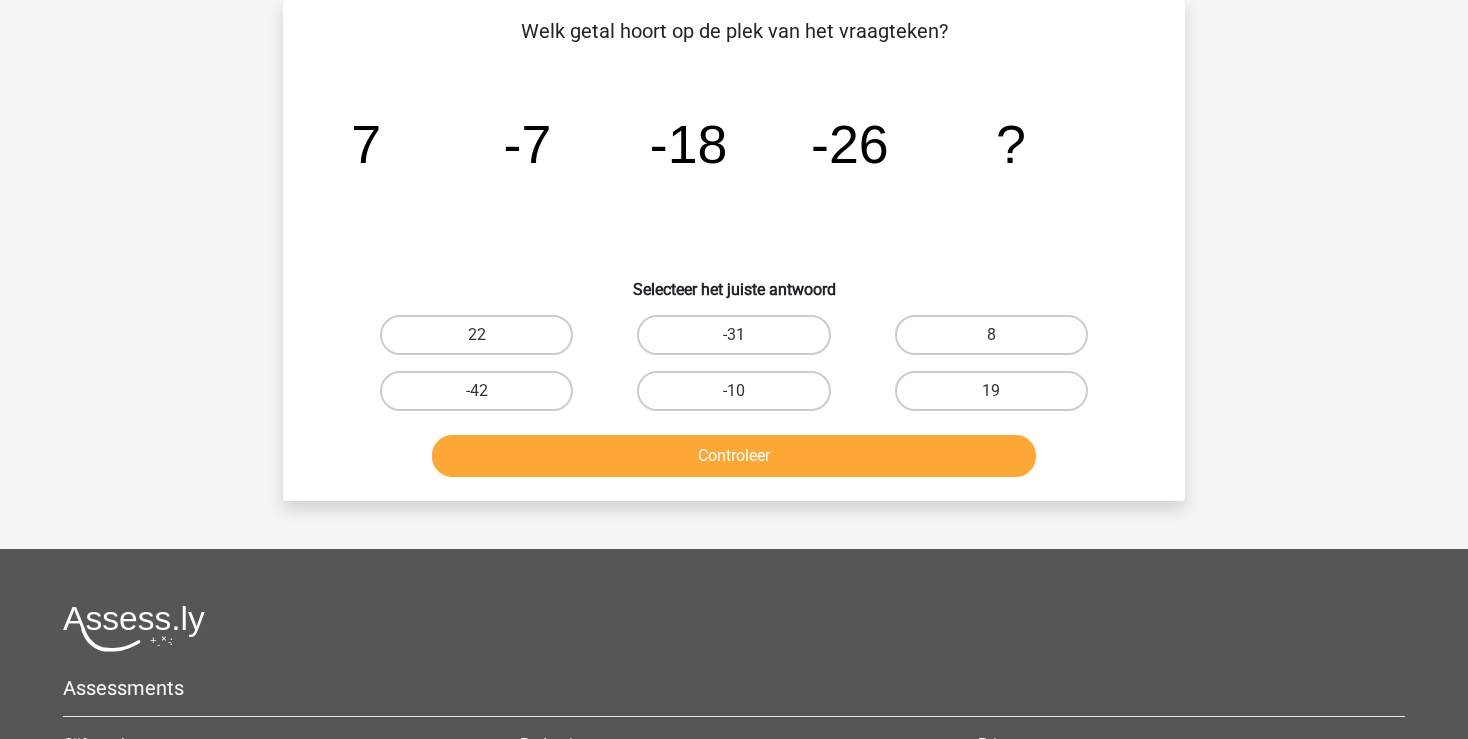 scroll, scrollTop: 92, scrollLeft: 0, axis: vertical 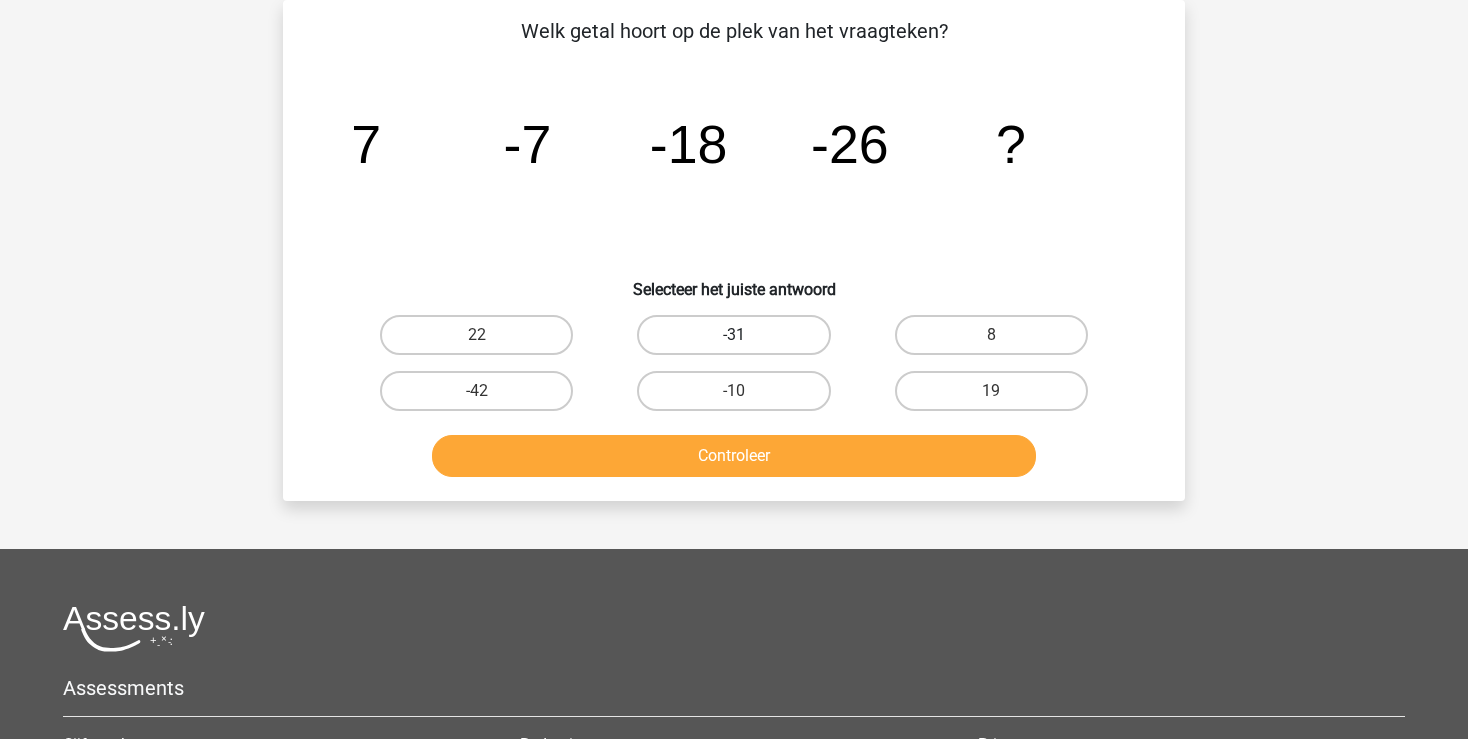 click on "-31" at bounding box center [733, 335] 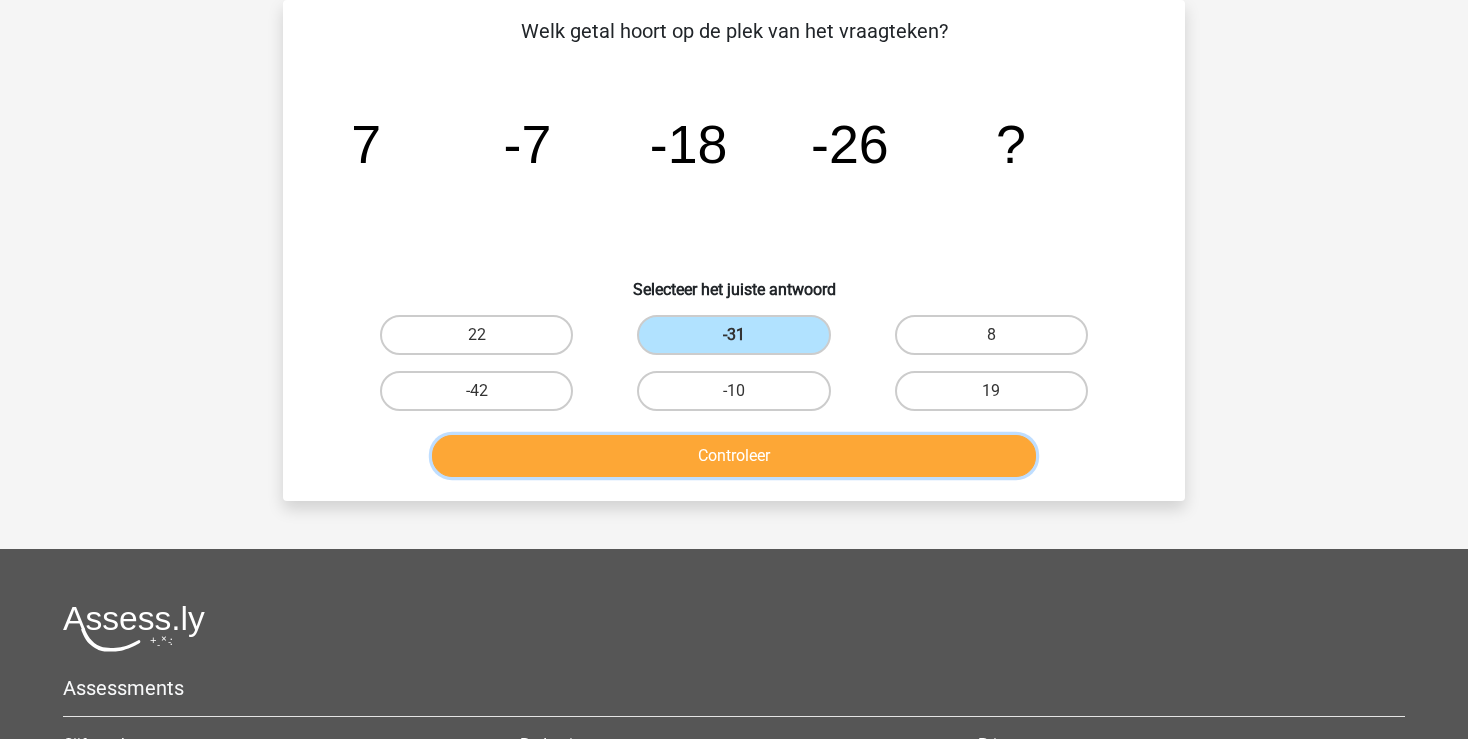 click on "Controleer" at bounding box center [734, 456] 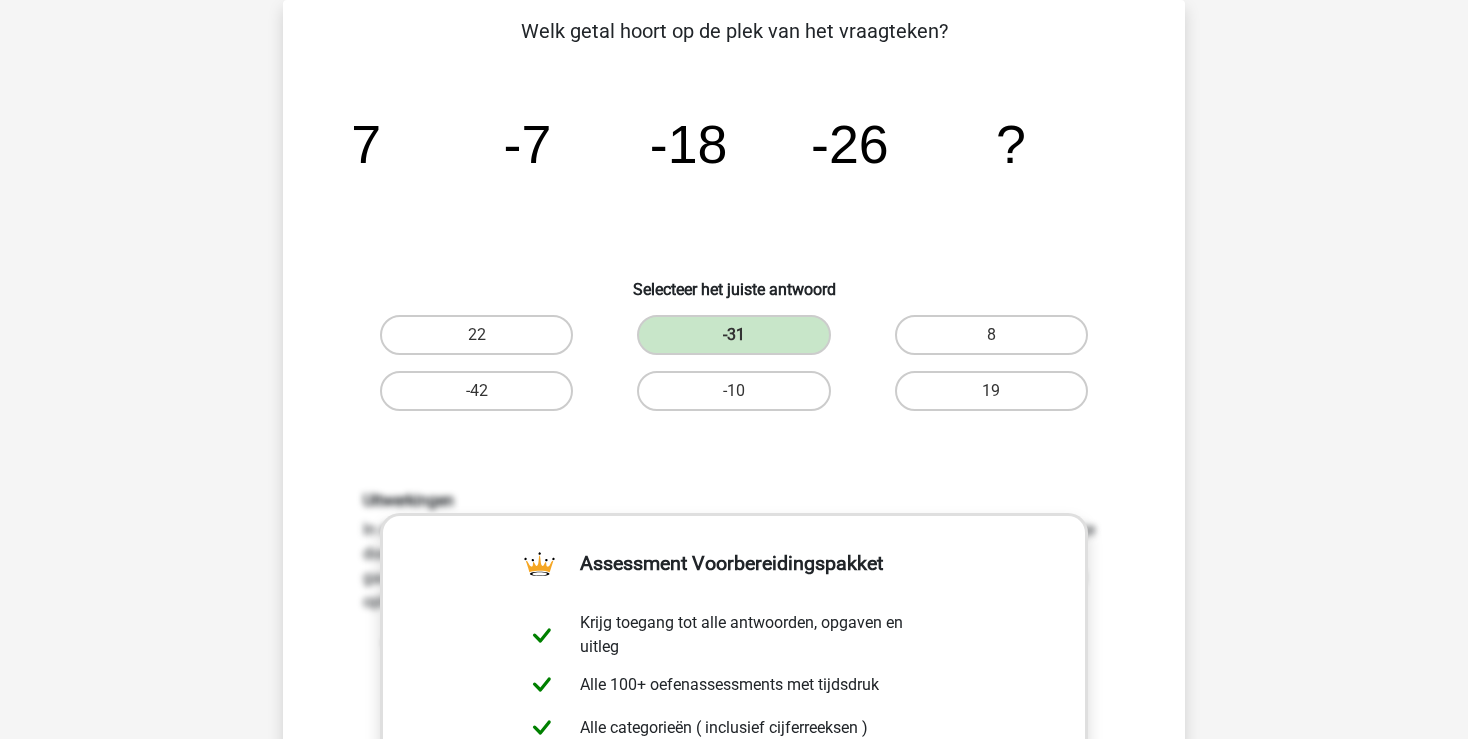 scroll, scrollTop: 796, scrollLeft: 0, axis: vertical 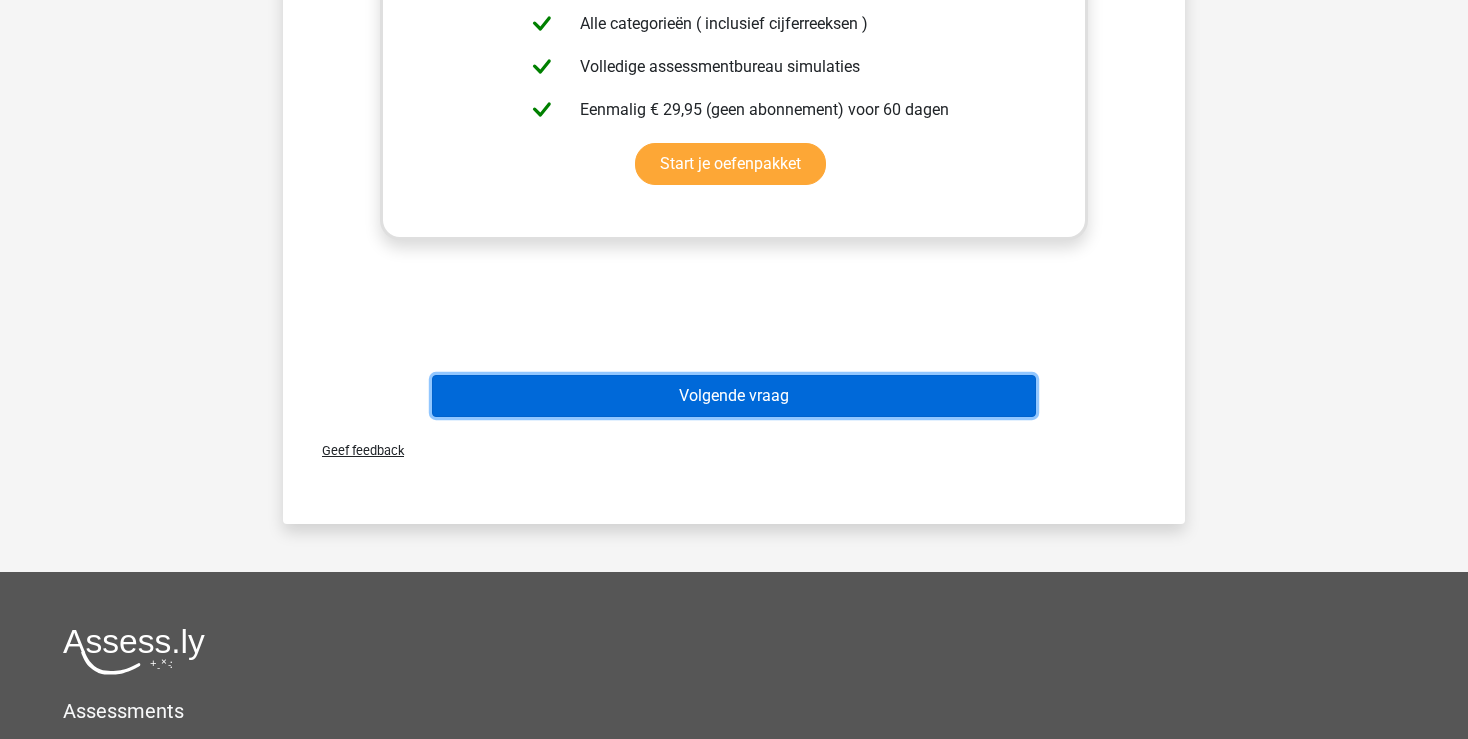 click on "Volgende vraag" at bounding box center (734, 396) 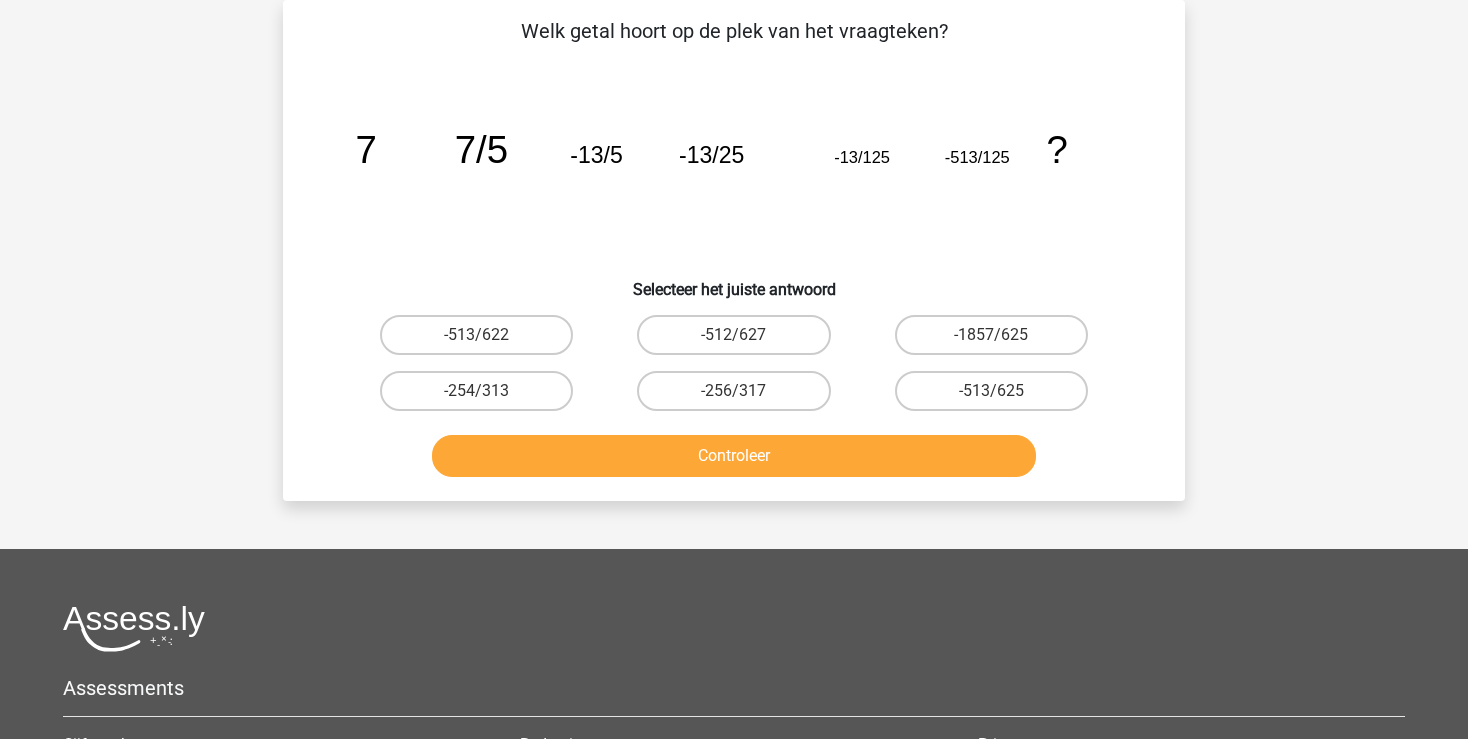 scroll, scrollTop: 92, scrollLeft: 0, axis: vertical 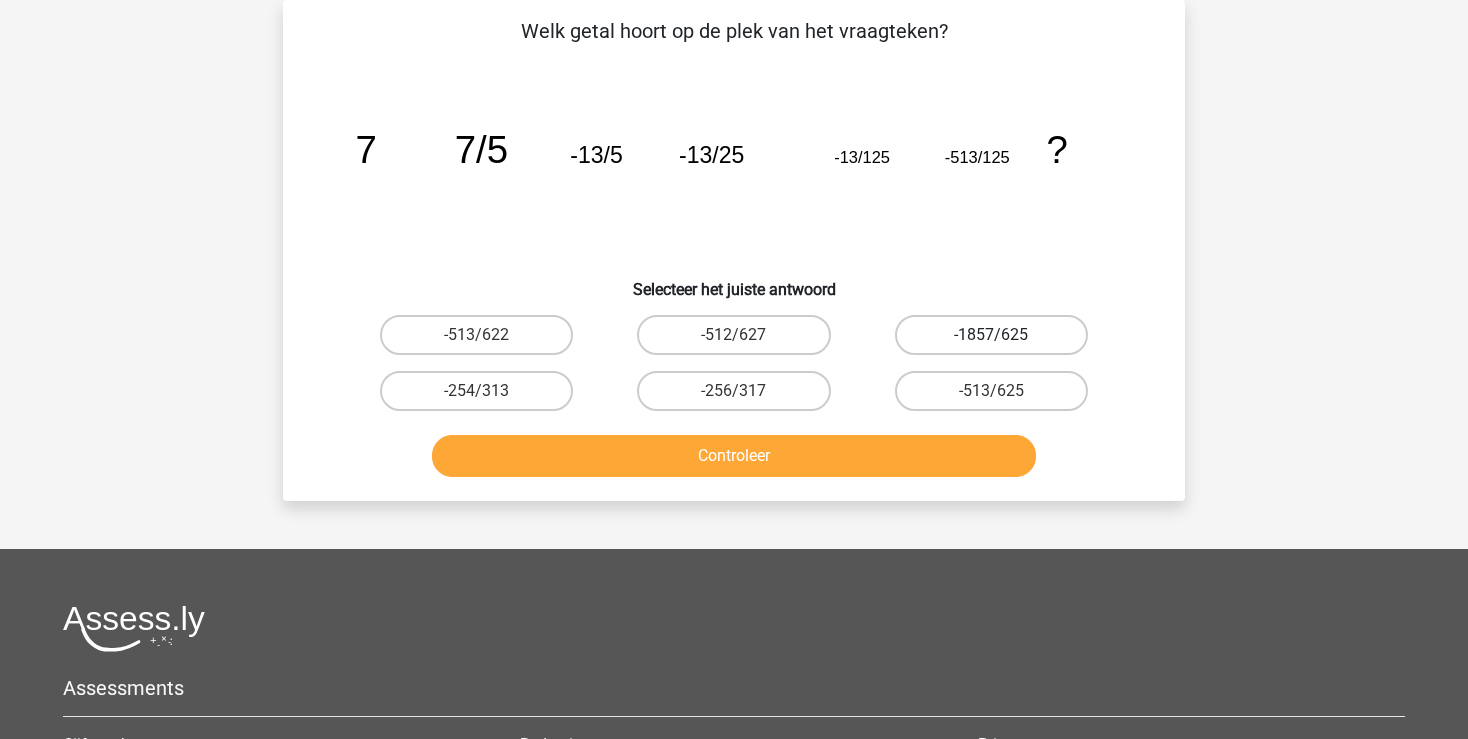 click on "-1857/625" at bounding box center (991, 335) 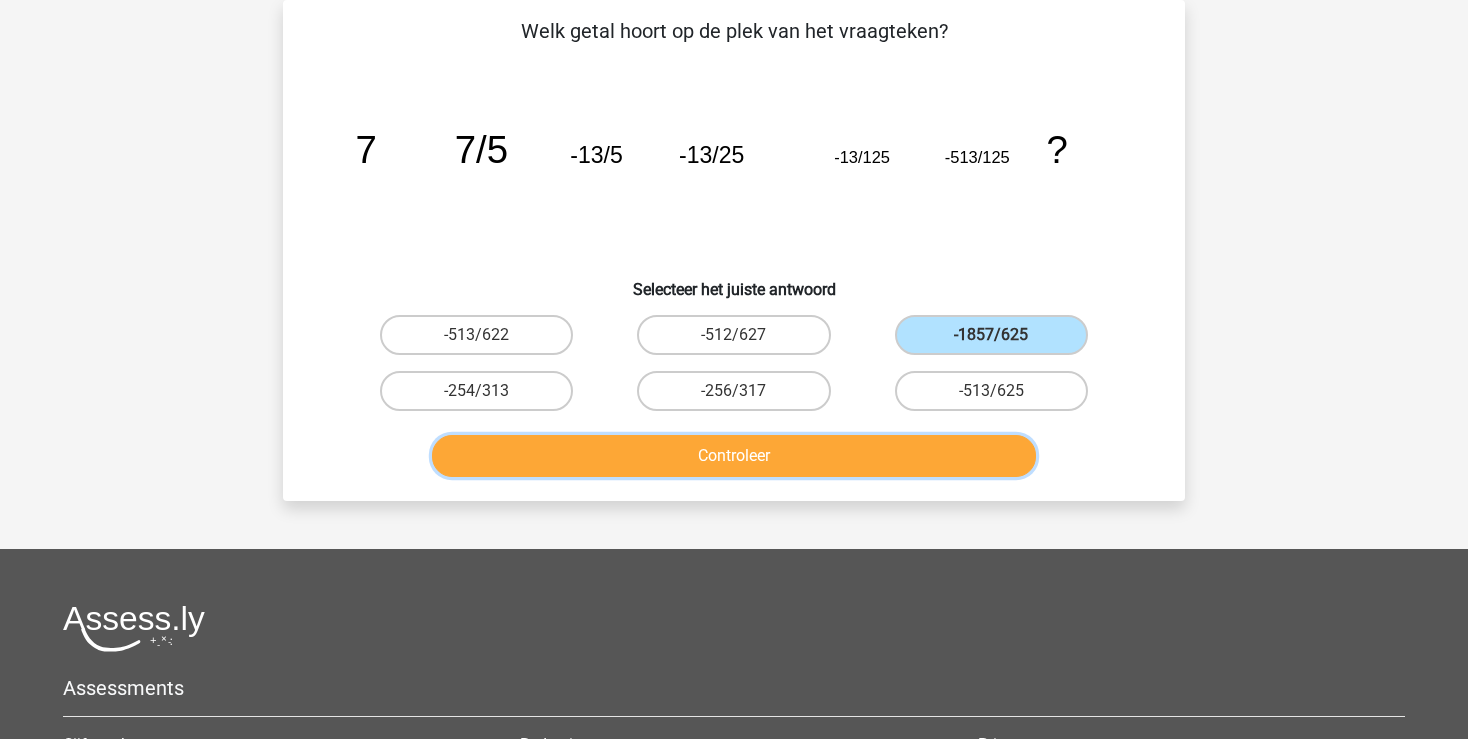 click on "Controleer" at bounding box center [734, 456] 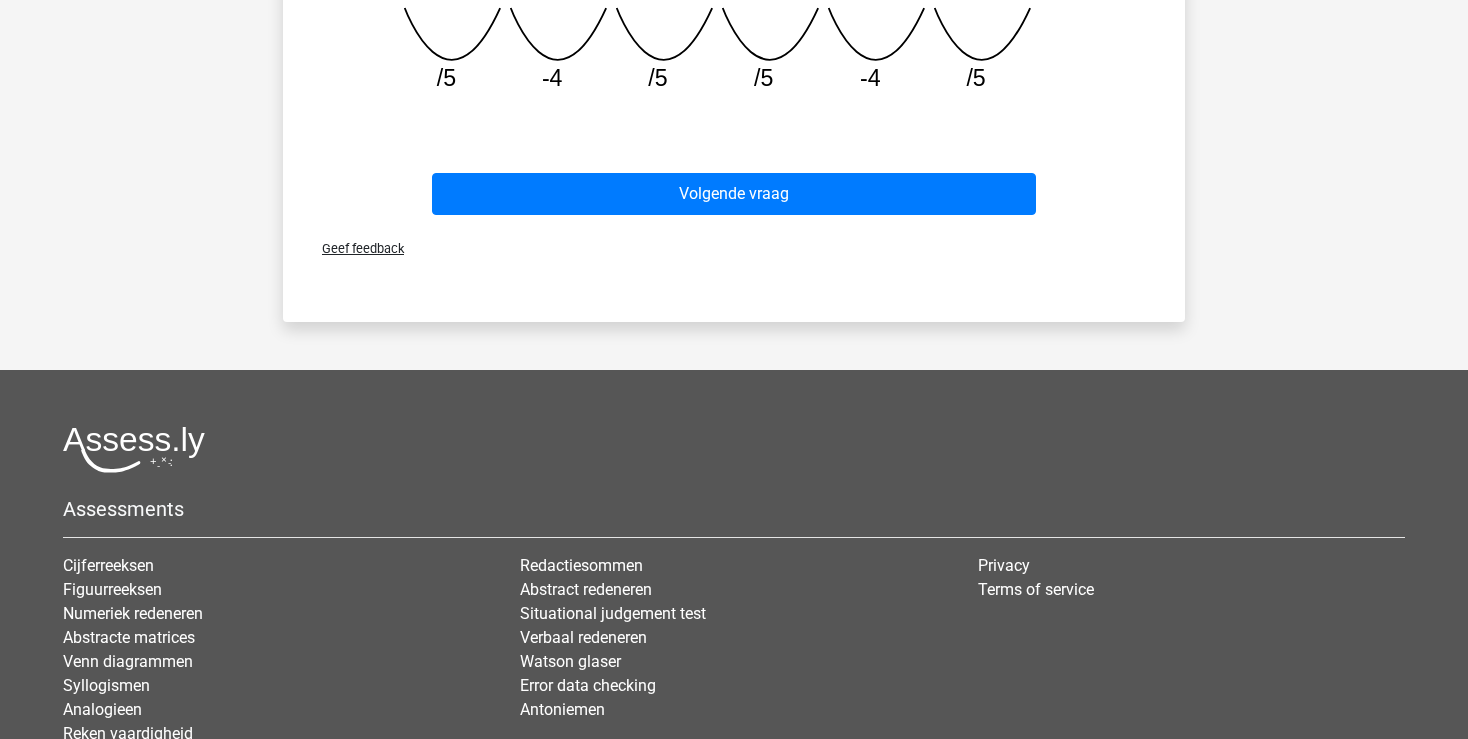 scroll, scrollTop: 796, scrollLeft: 0, axis: vertical 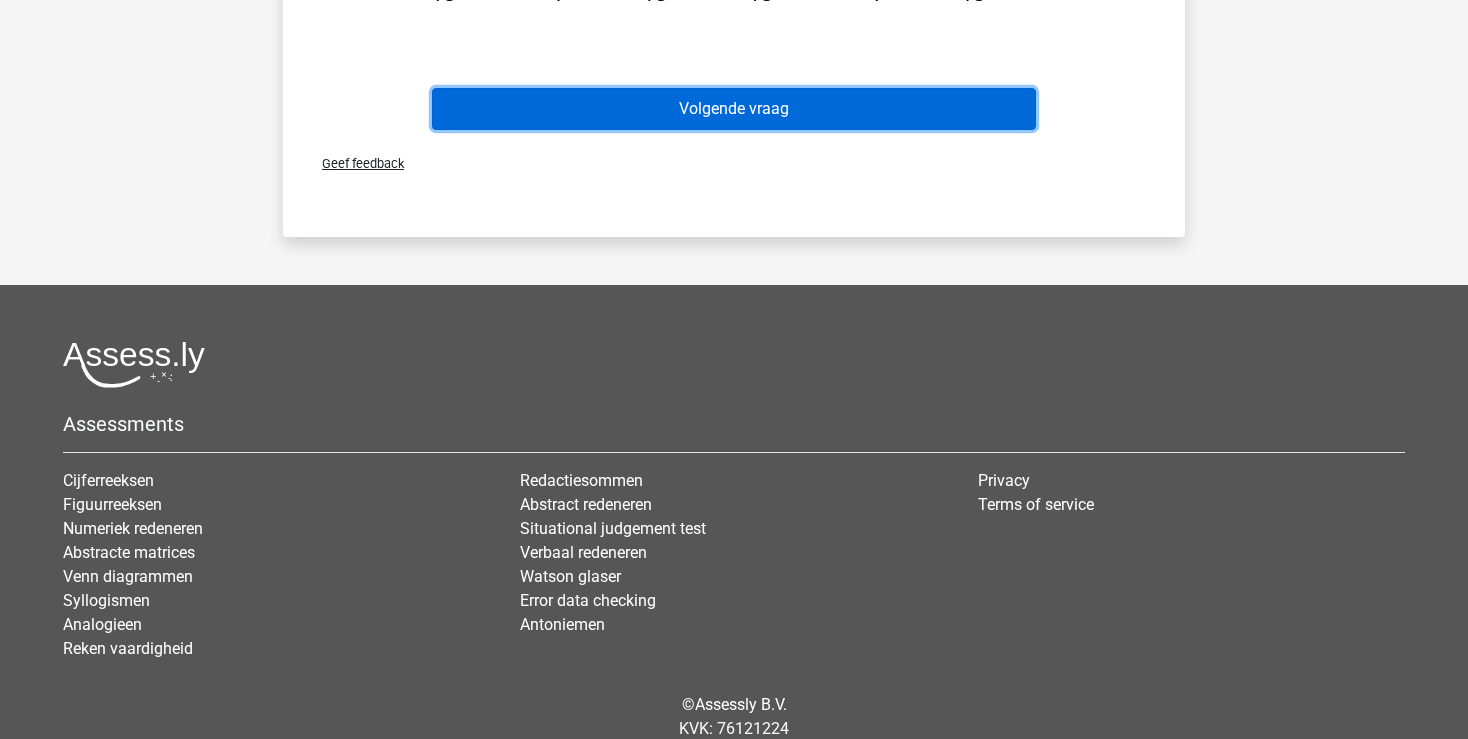 click on "Volgende vraag" at bounding box center (734, 109) 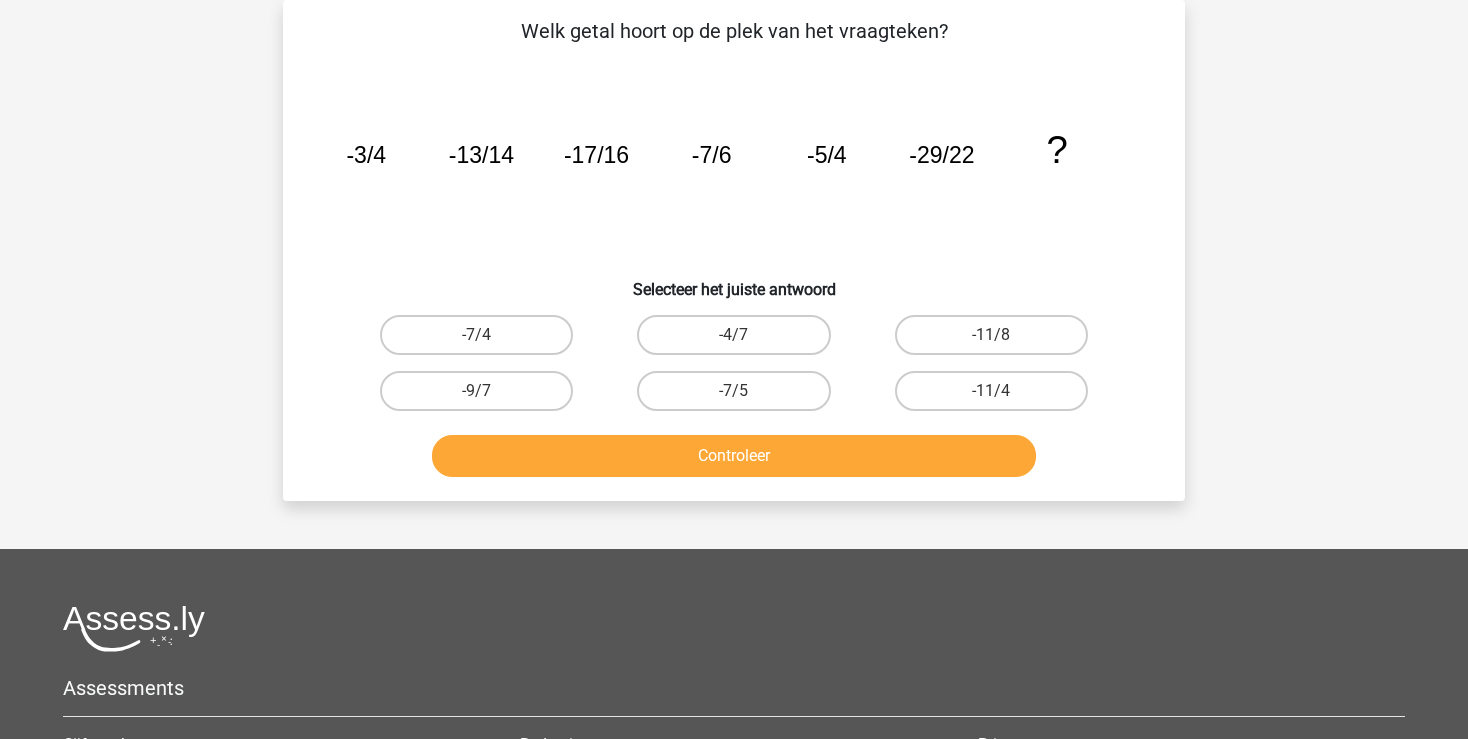scroll, scrollTop: 92, scrollLeft: 0, axis: vertical 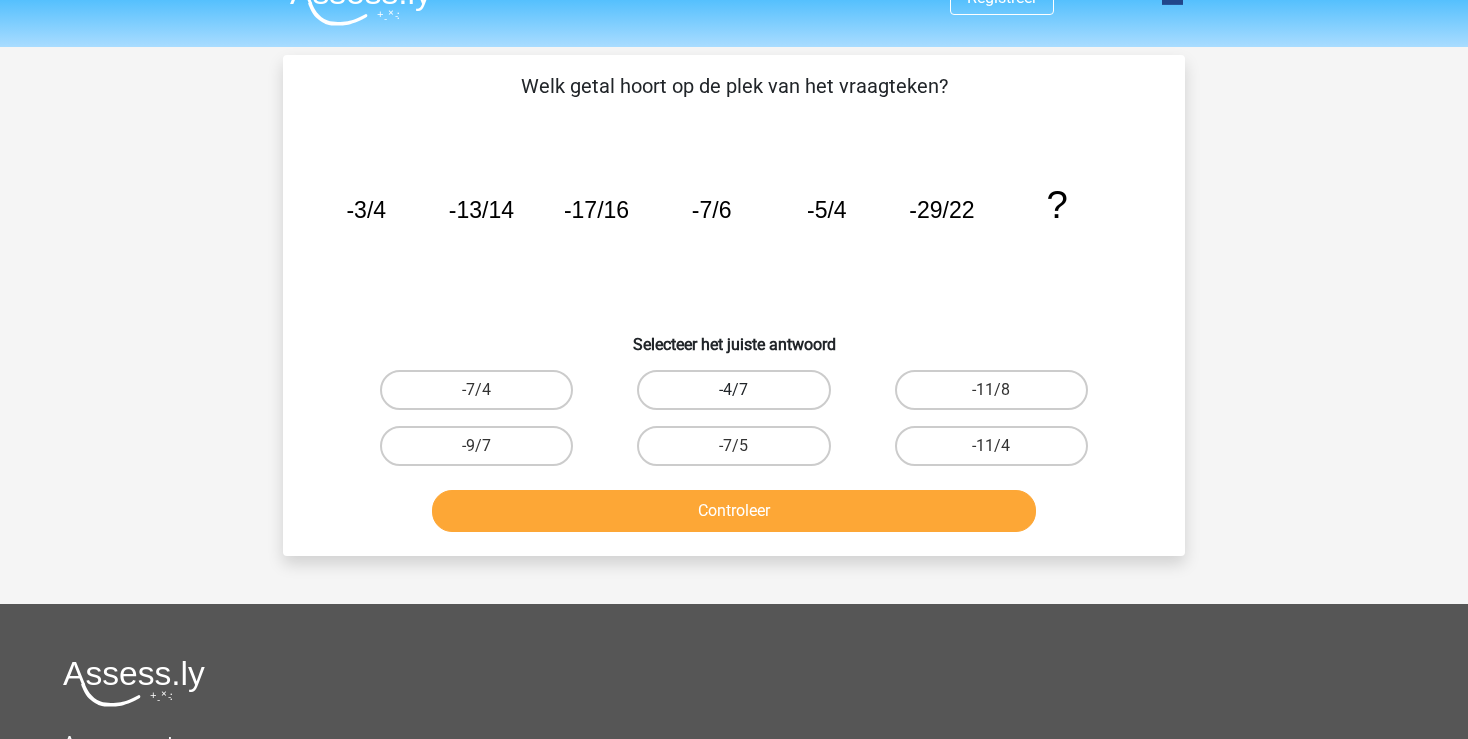 click on "-4/7" at bounding box center [733, 390] 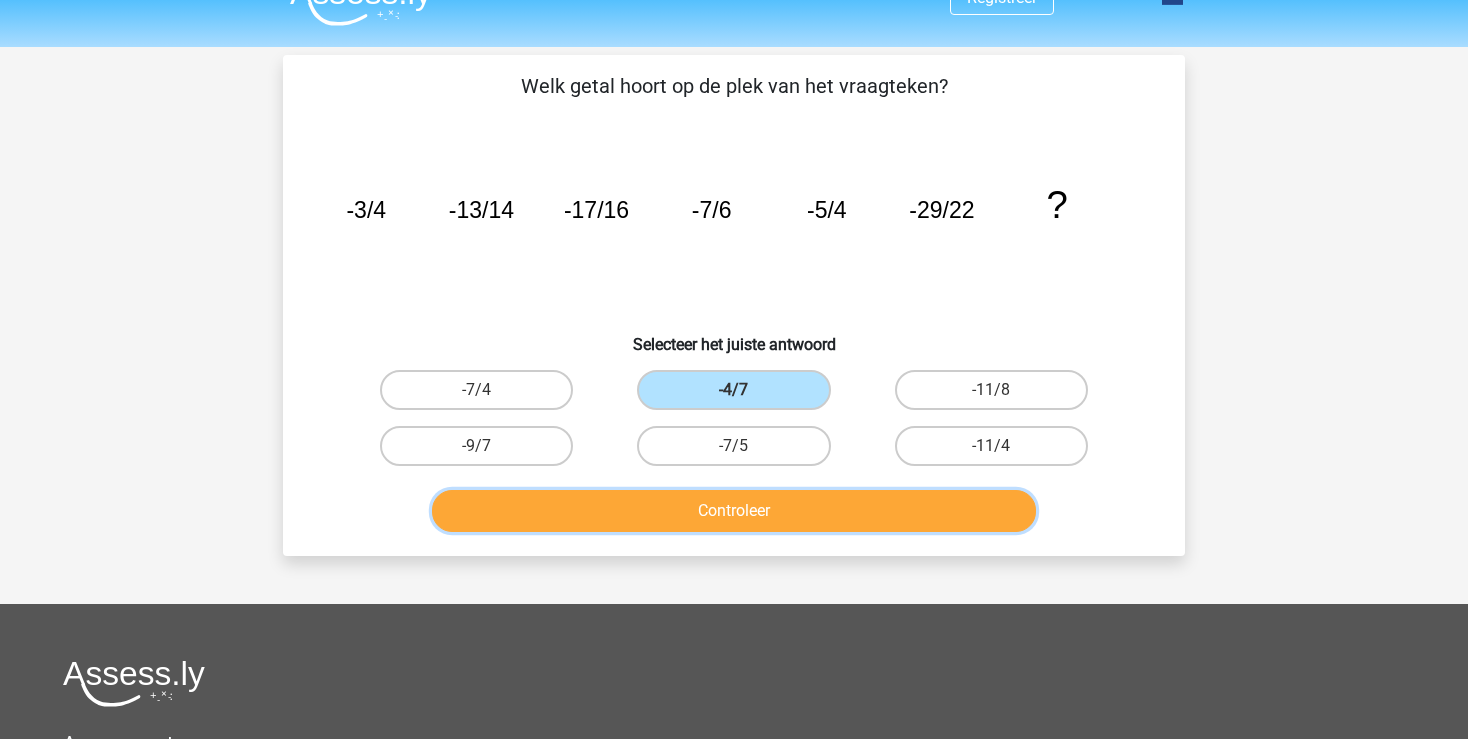 click on "Controleer" at bounding box center [734, 511] 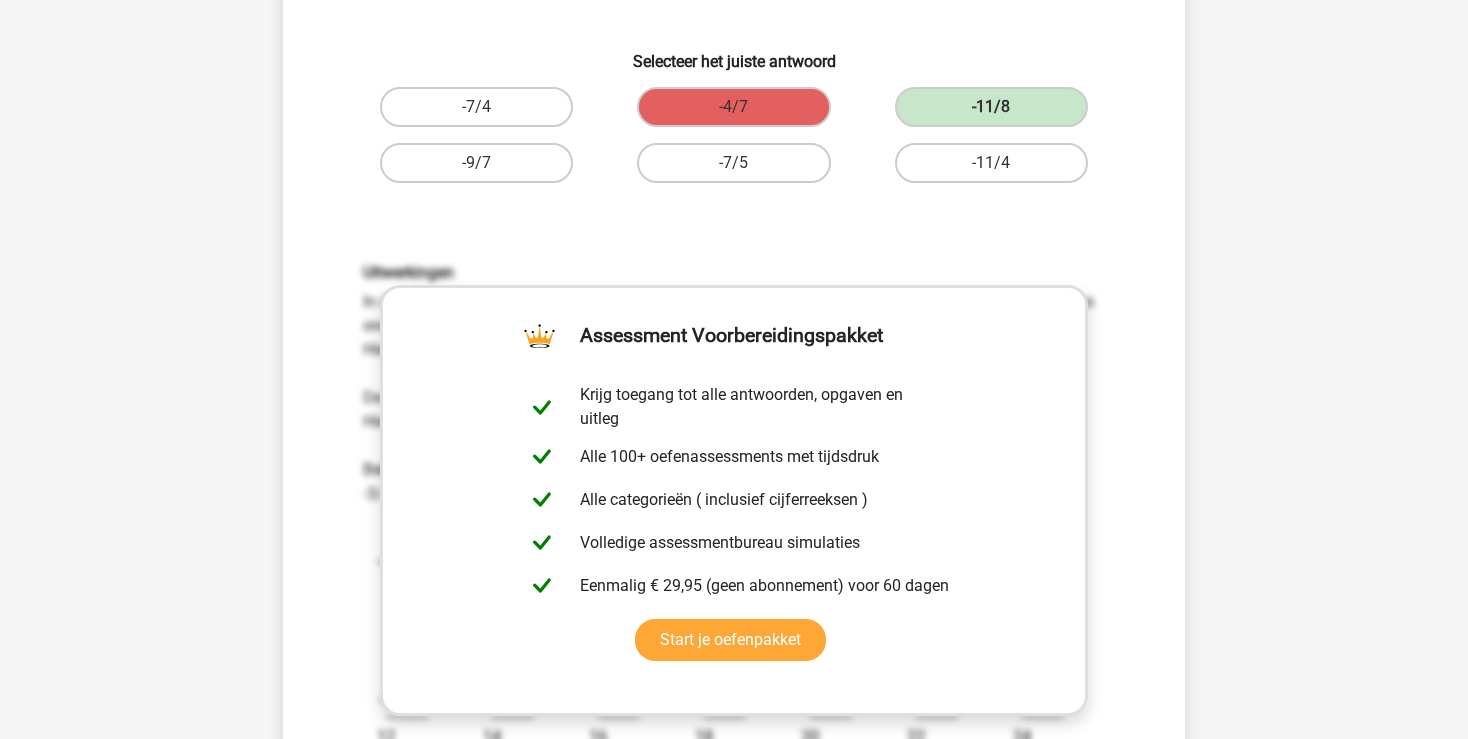 scroll, scrollTop: 328, scrollLeft: 0, axis: vertical 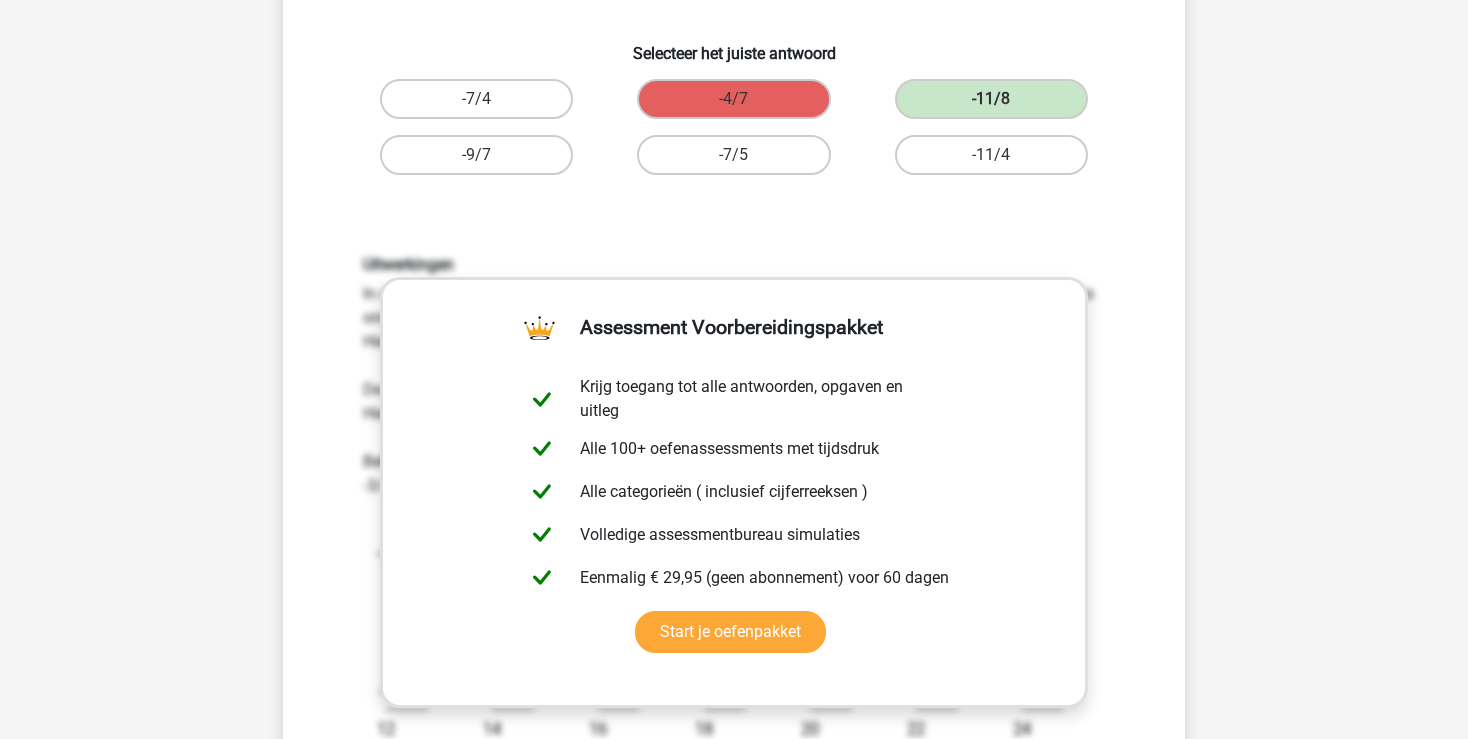 click on "Registreer
Nederlands
English" at bounding box center [734, 642] 